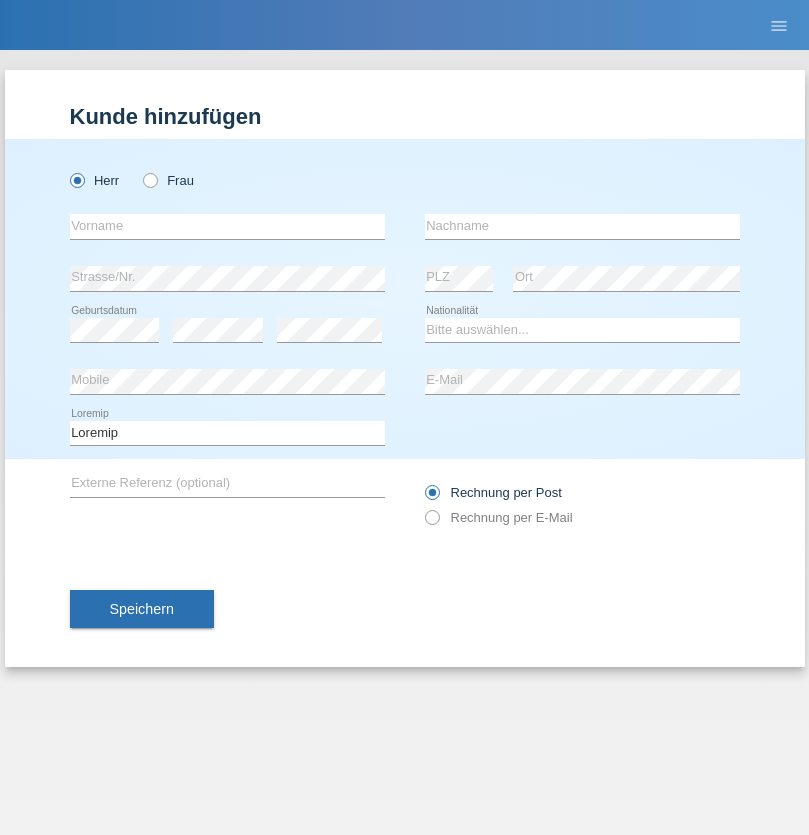 scroll, scrollTop: 0, scrollLeft: 0, axis: both 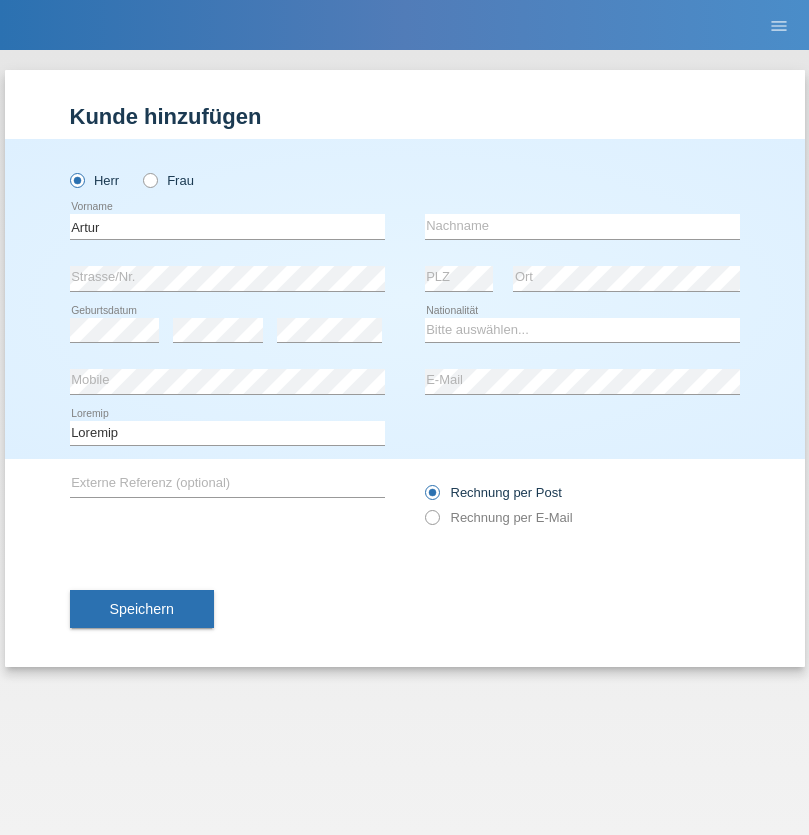 type on "Artur" 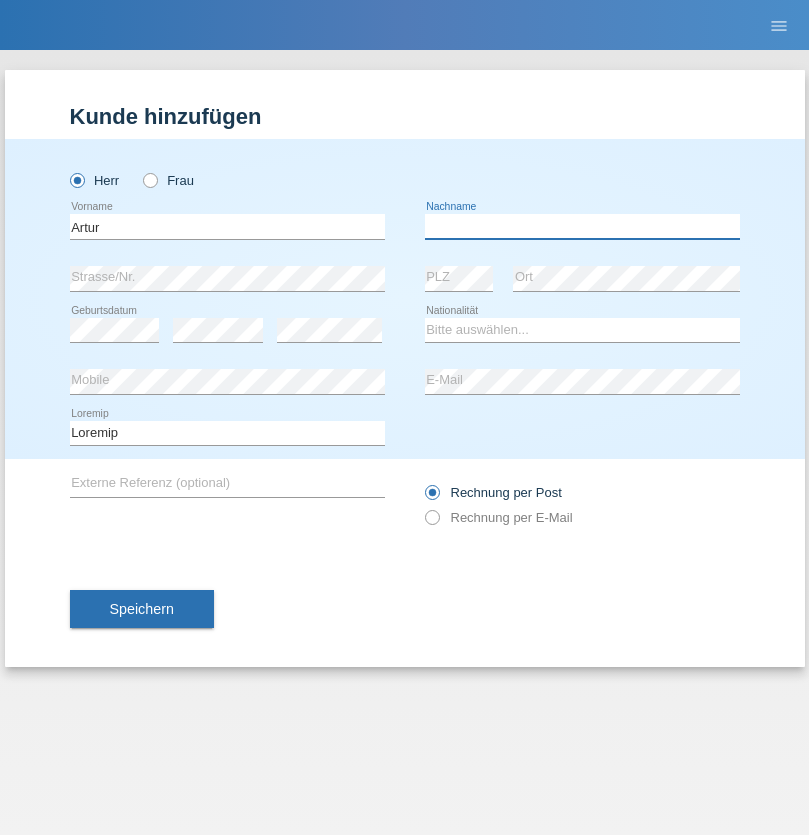 click at bounding box center [582, 226] 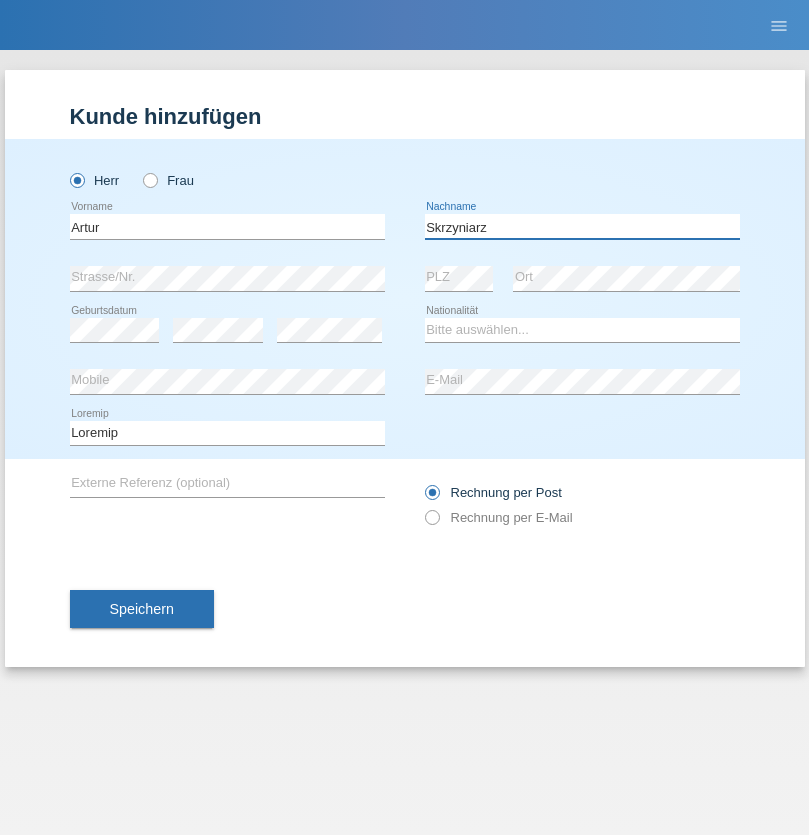 type on "Skrzyniarz" 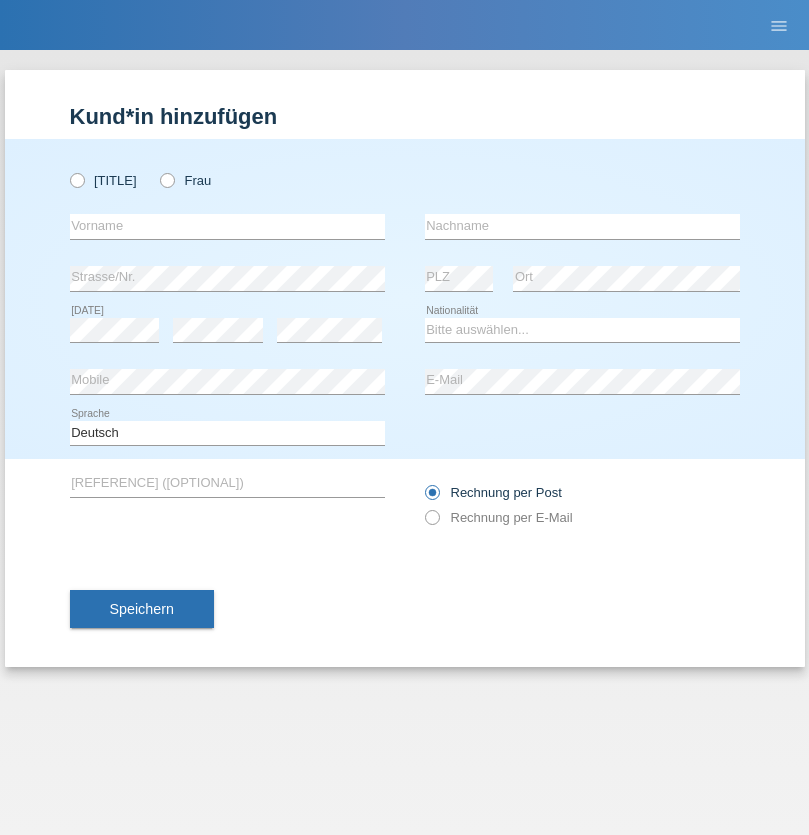 scroll, scrollTop: 0, scrollLeft: 0, axis: both 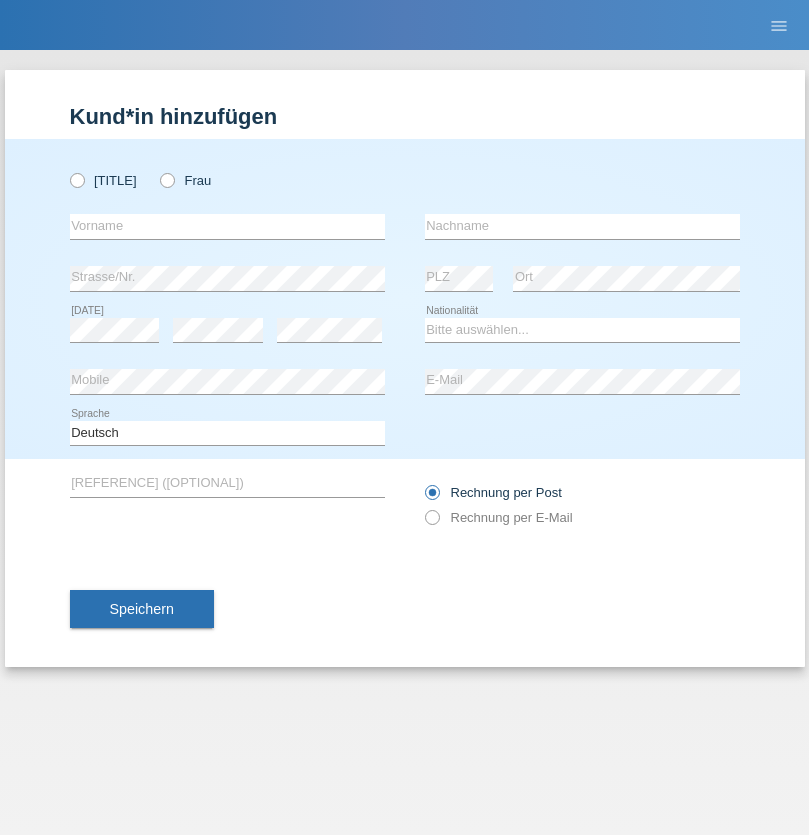 radio on "true" 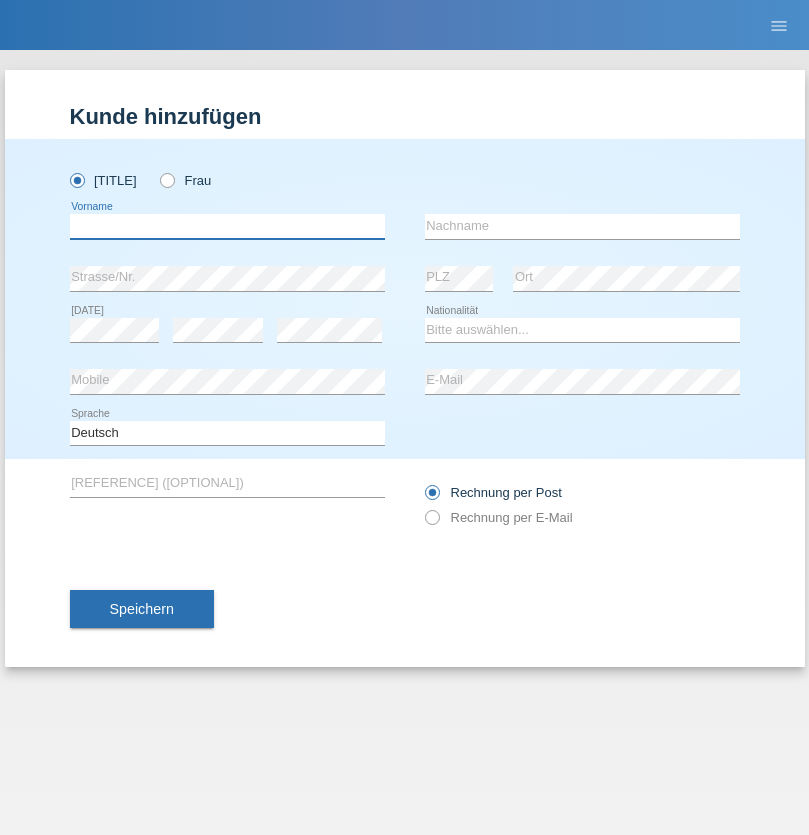 click at bounding box center (227, 226) 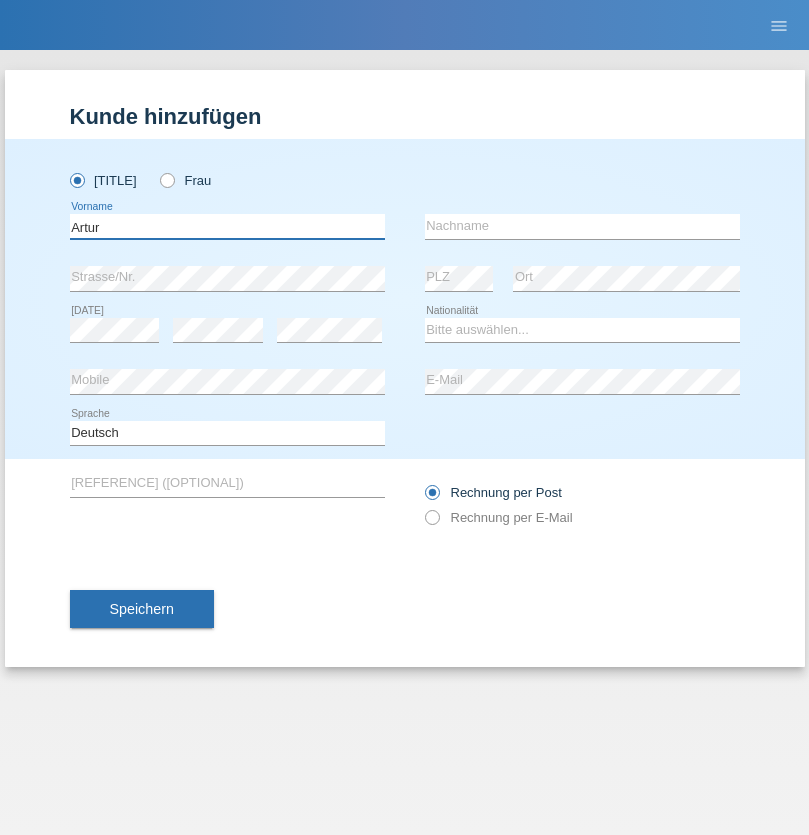 type on "Artur" 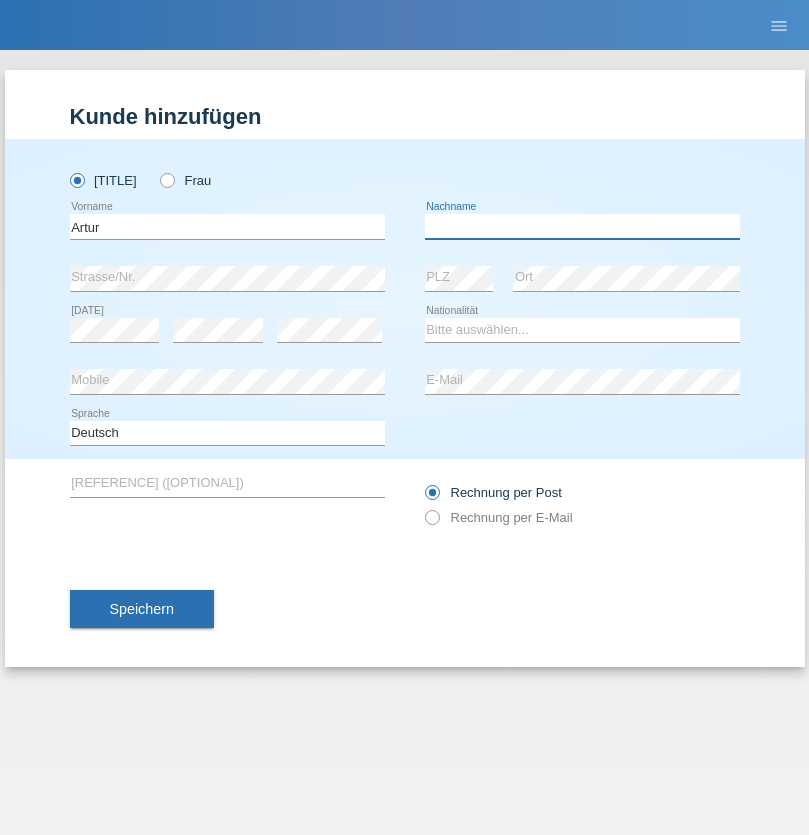 click at bounding box center (582, 226) 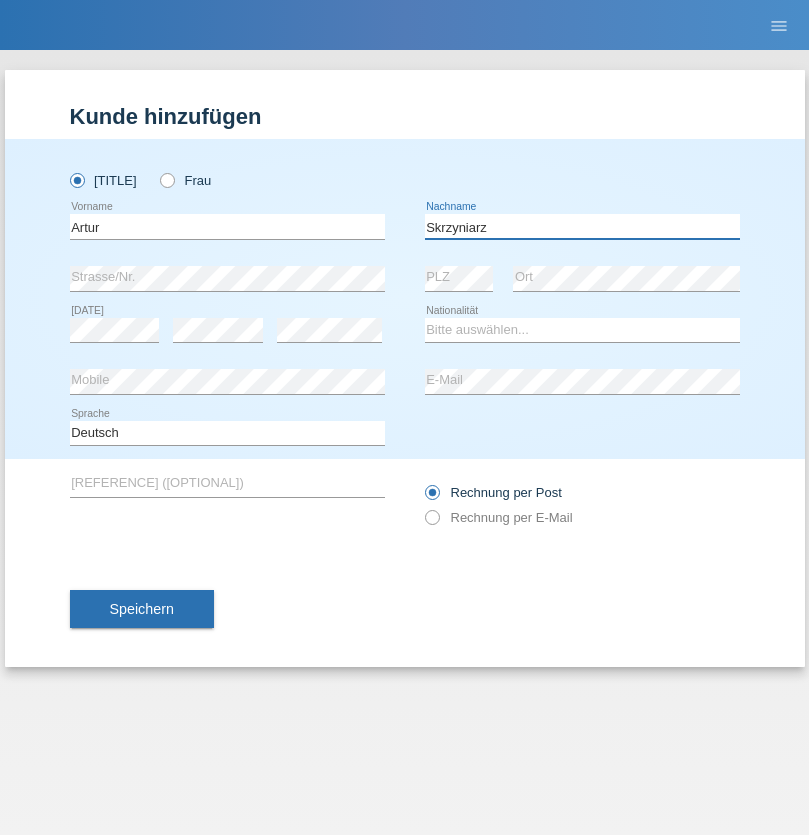 type on "Skrzyniarz" 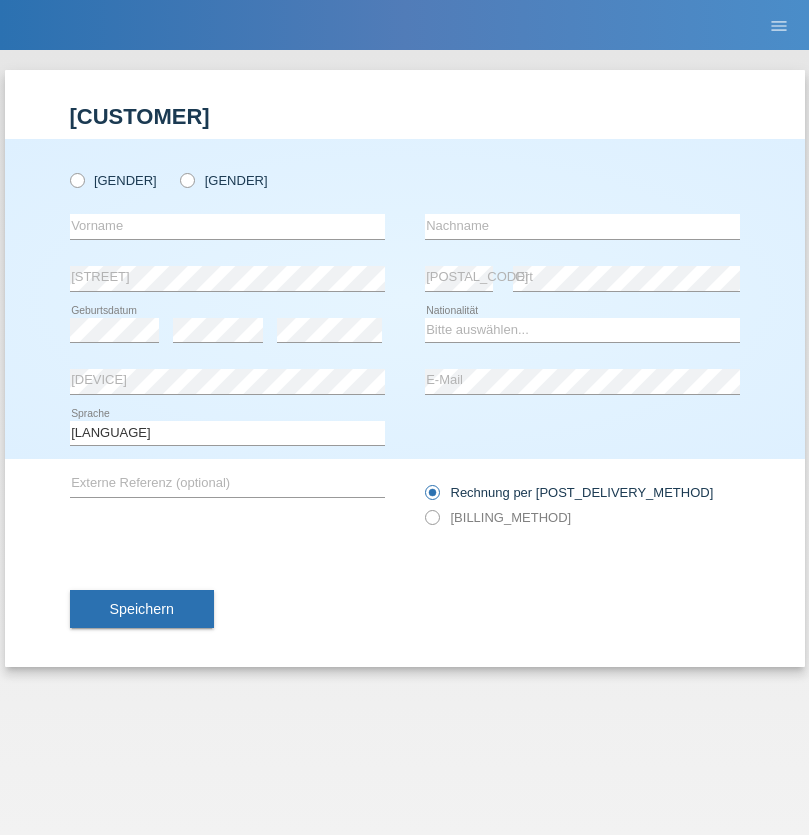 scroll, scrollTop: 0, scrollLeft: 0, axis: both 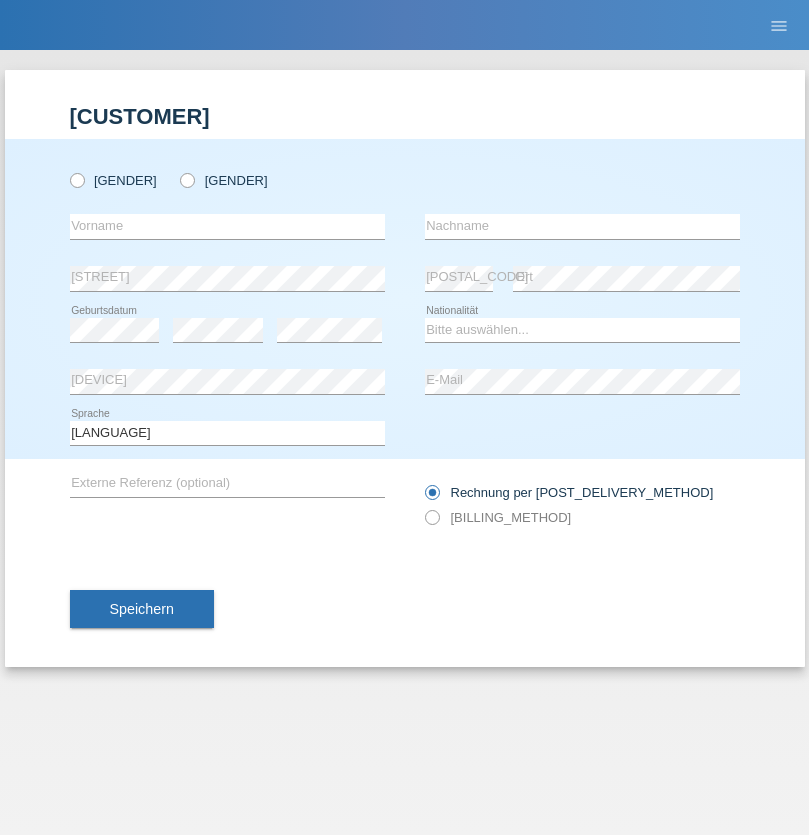 radio on "true" 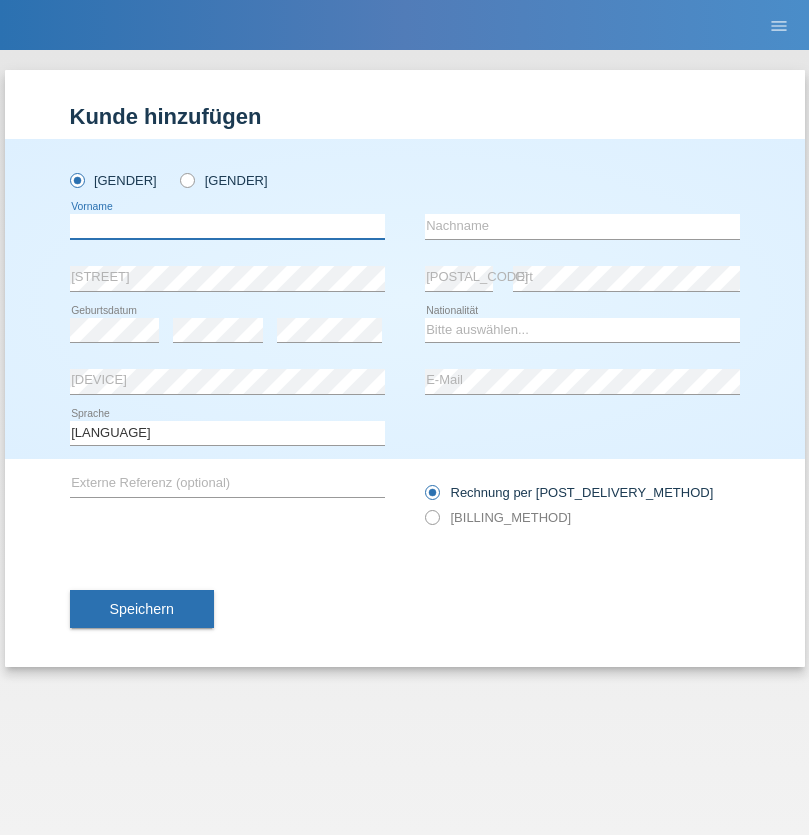 click at bounding box center (227, 226) 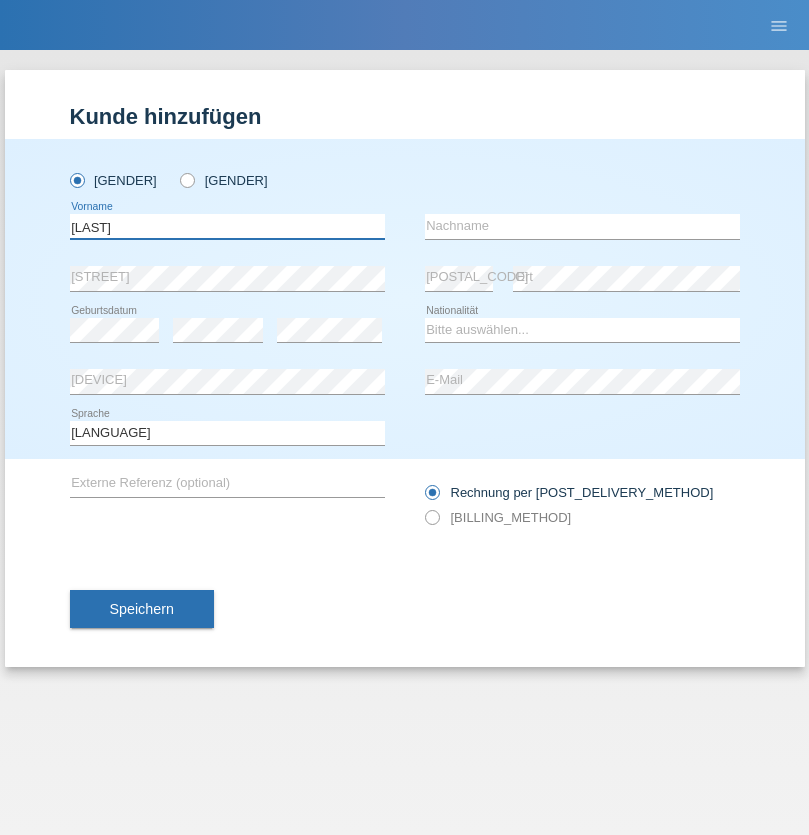 type on "[LAST]" 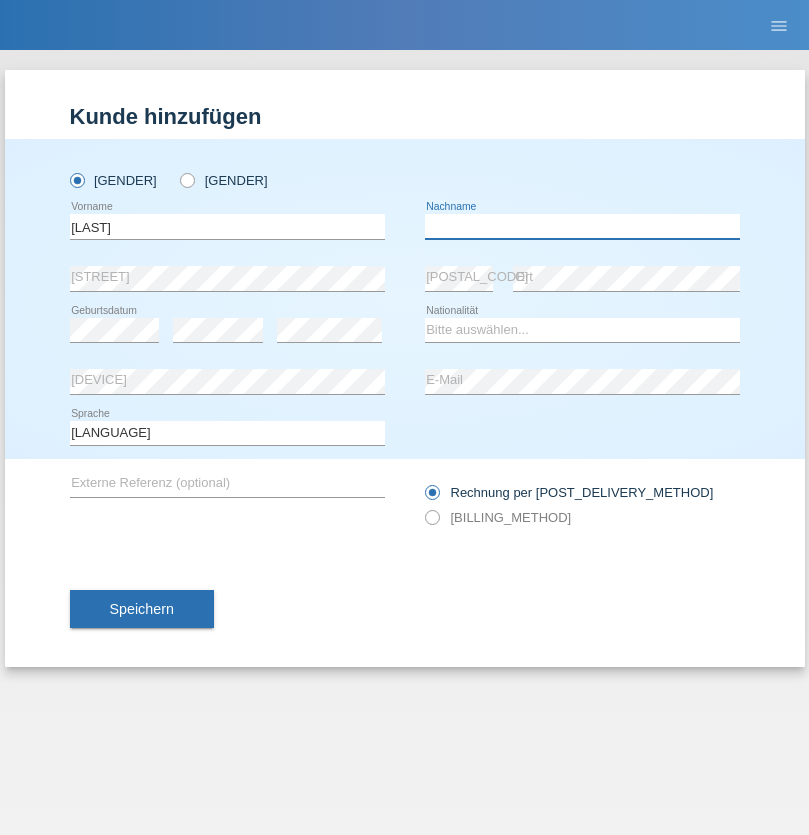 click at bounding box center [582, 226] 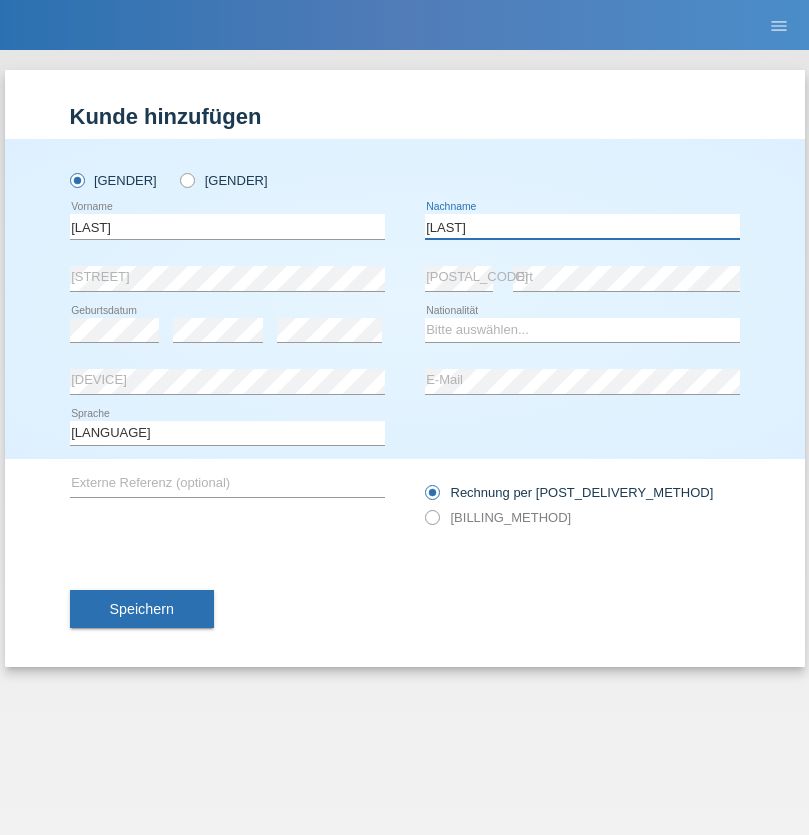 type on "[LAST]" 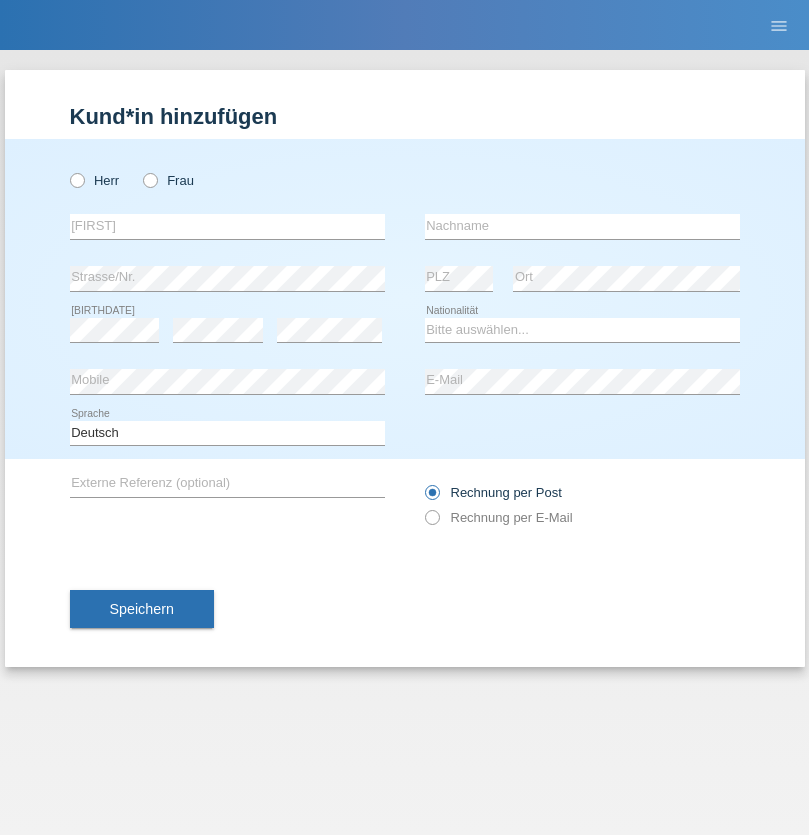 scroll, scrollTop: 0, scrollLeft: 0, axis: both 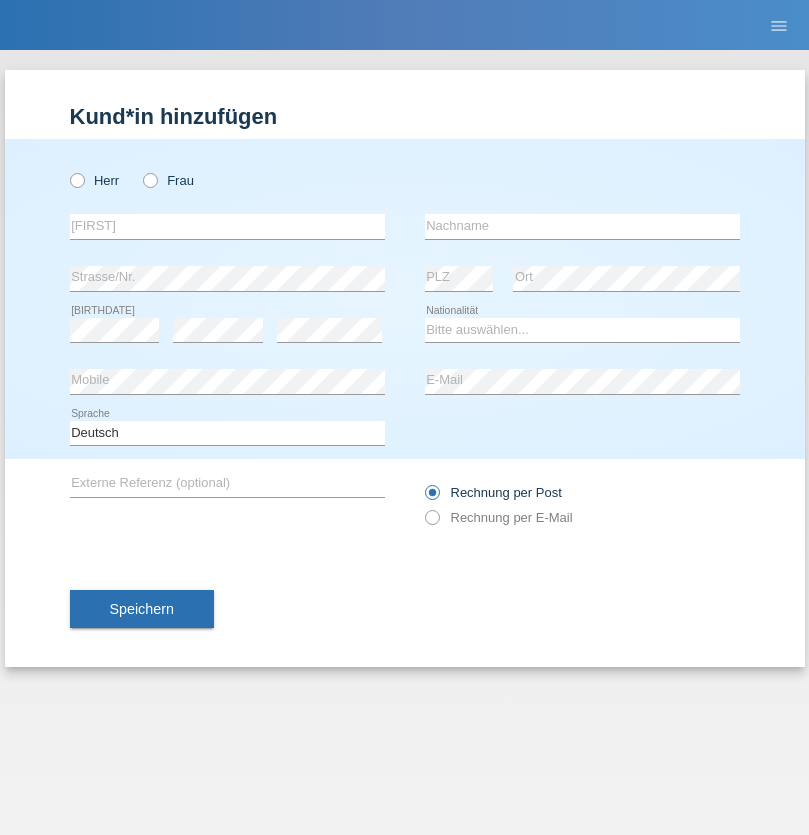 radio on "true" 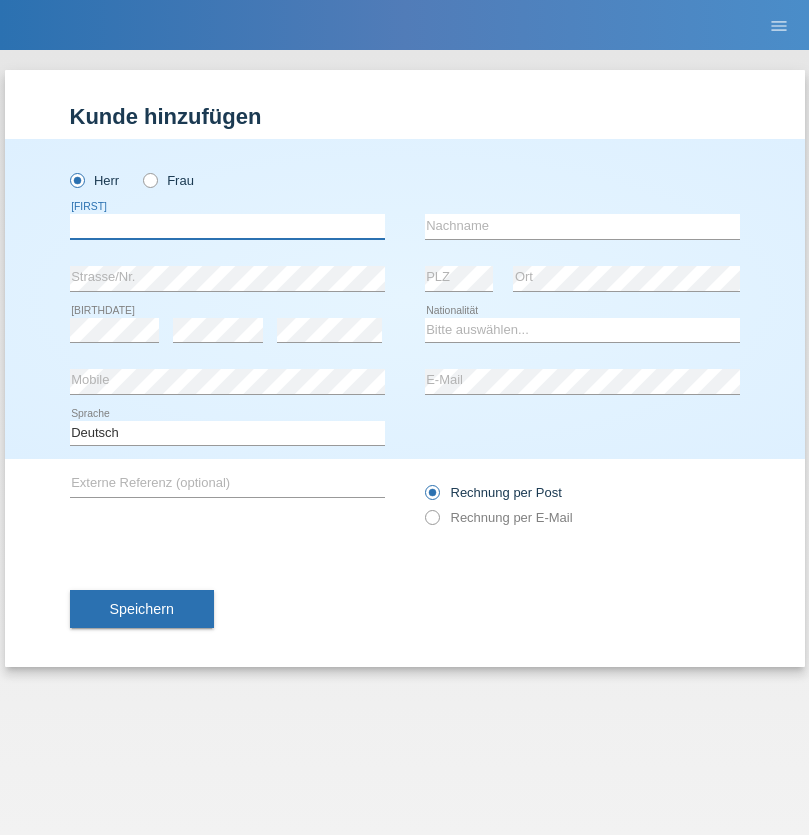 click at bounding box center [227, 226] 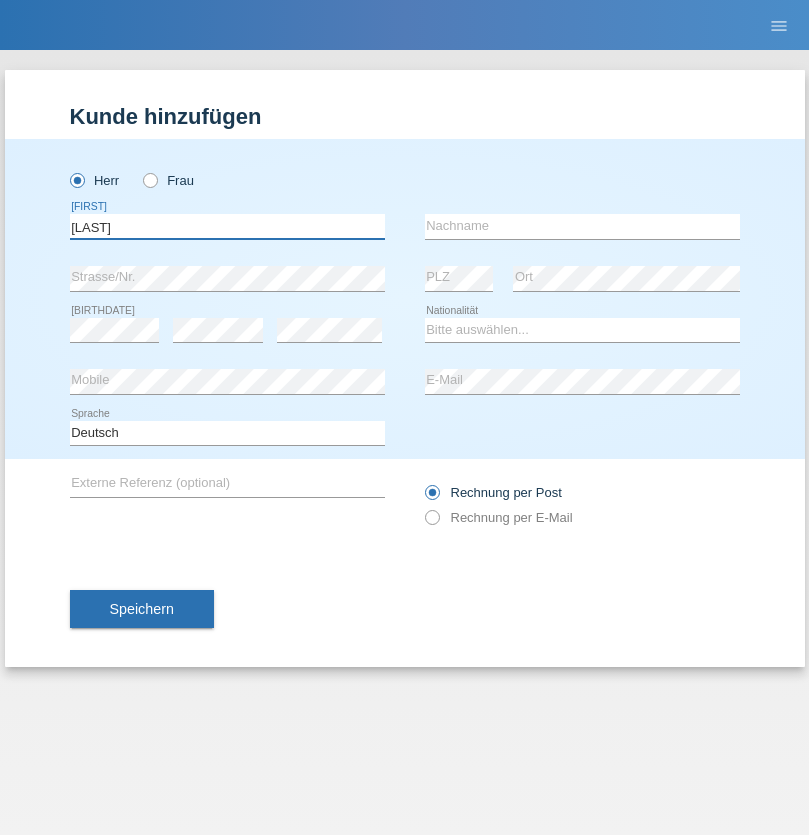type on "[LAST]" 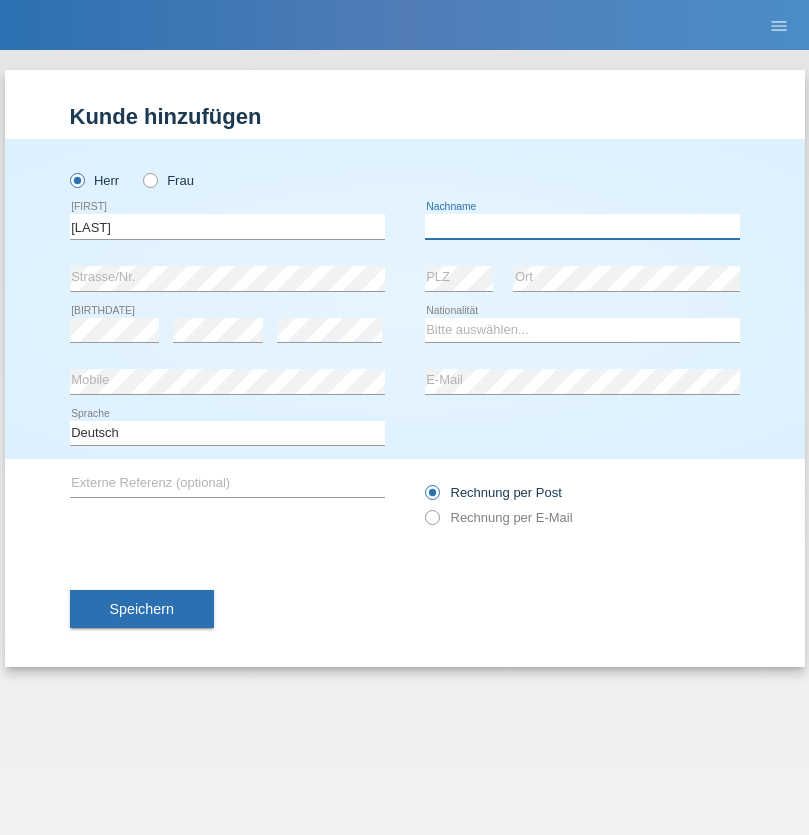 click at bounding box center [582, 226] 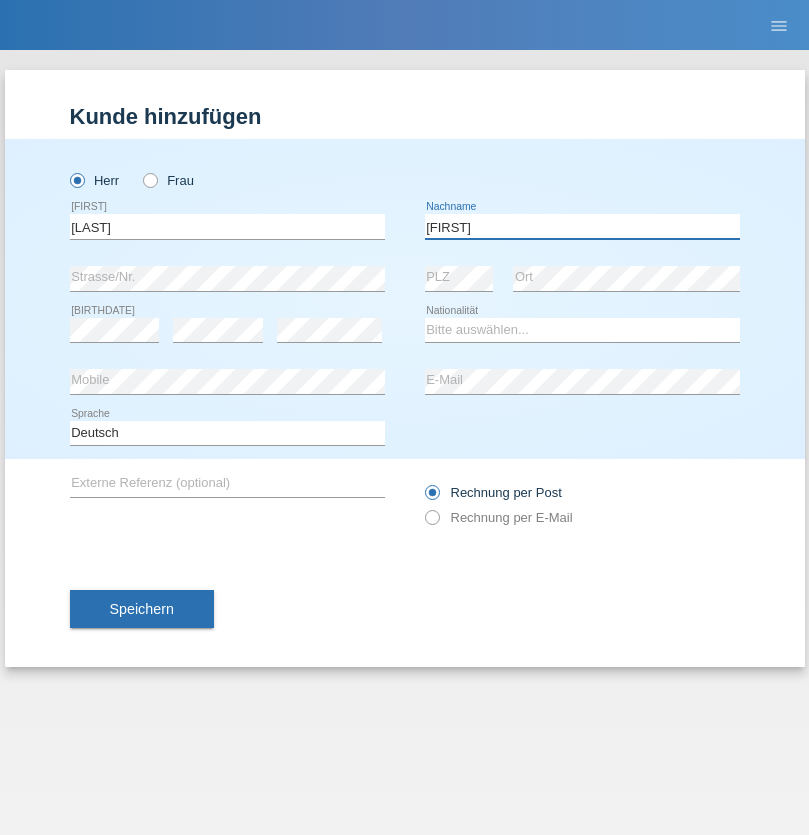 type on "[FIRST]" 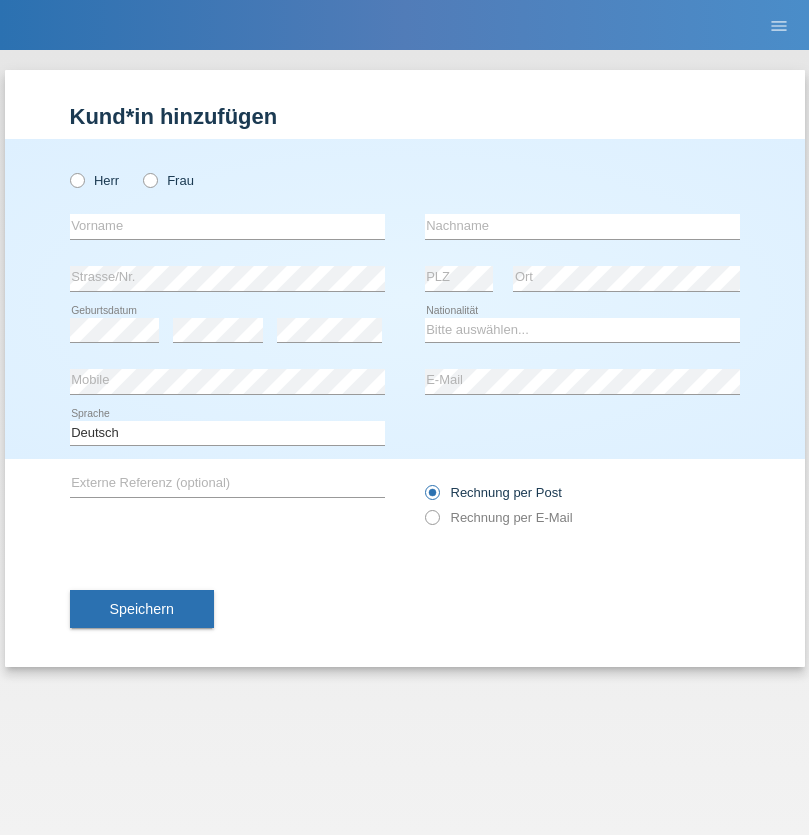 scroll, scrollTop: 0, scrollLeft: 0, axis: both 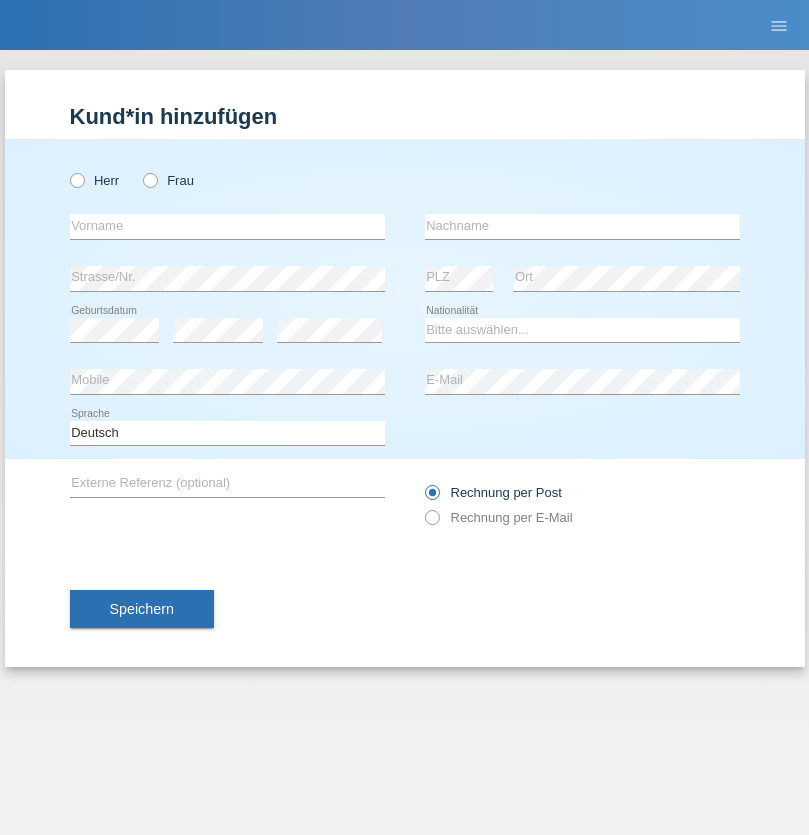 radio on "true" 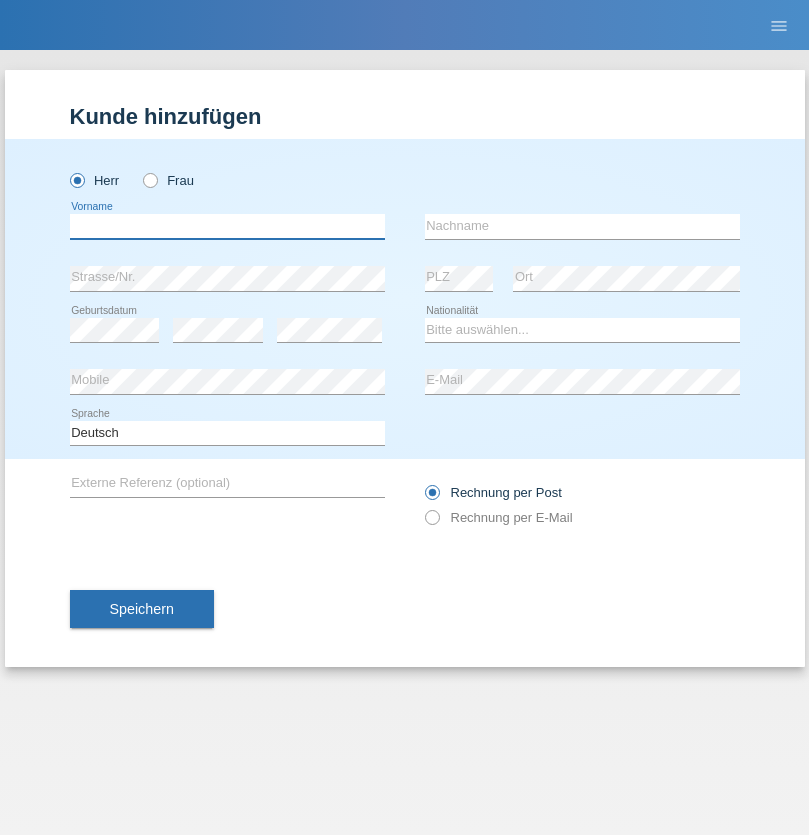 click at bounding box center (227, 226) 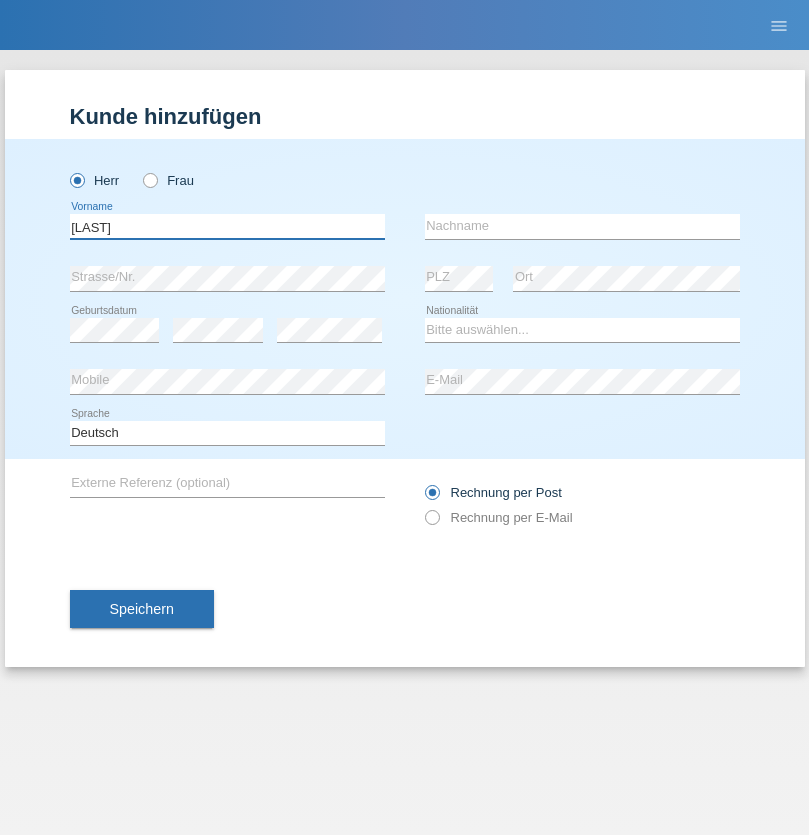 type on "Baran" 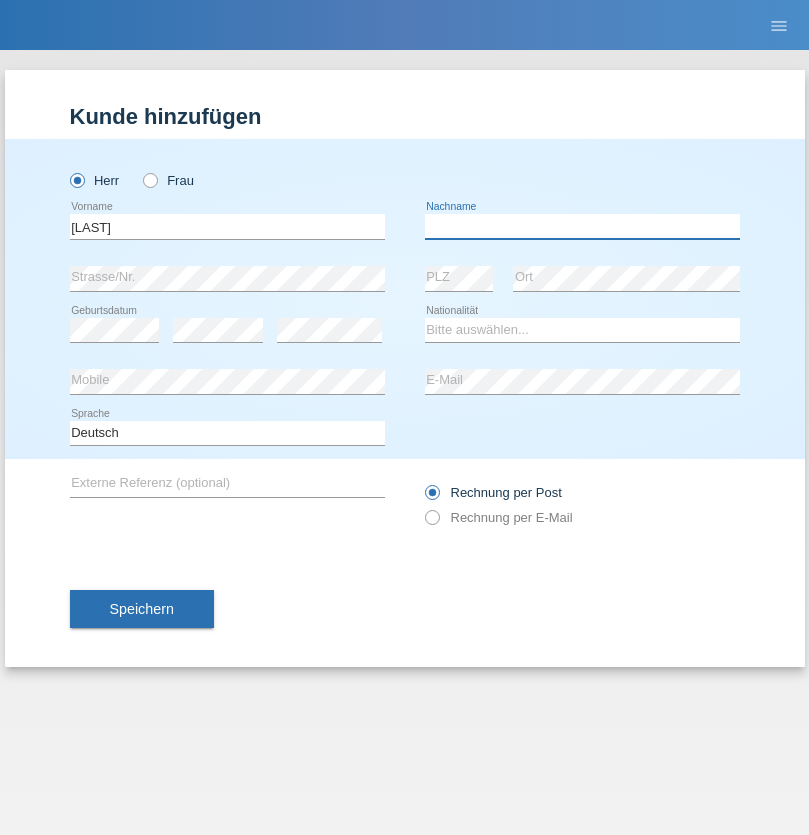 click at bounding box center [582, 226] 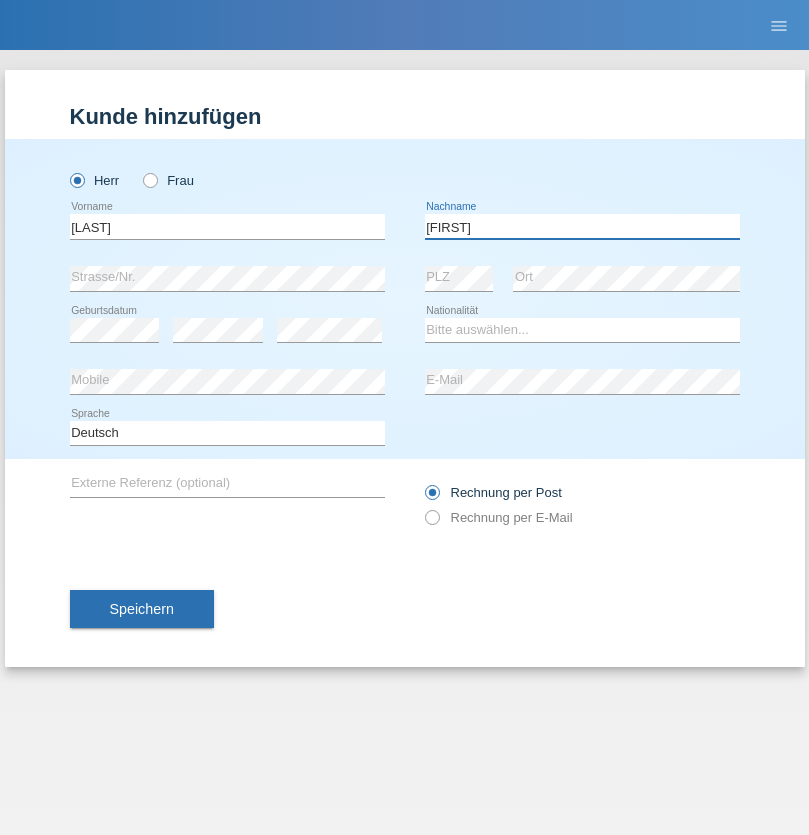 type on "Ayaz" 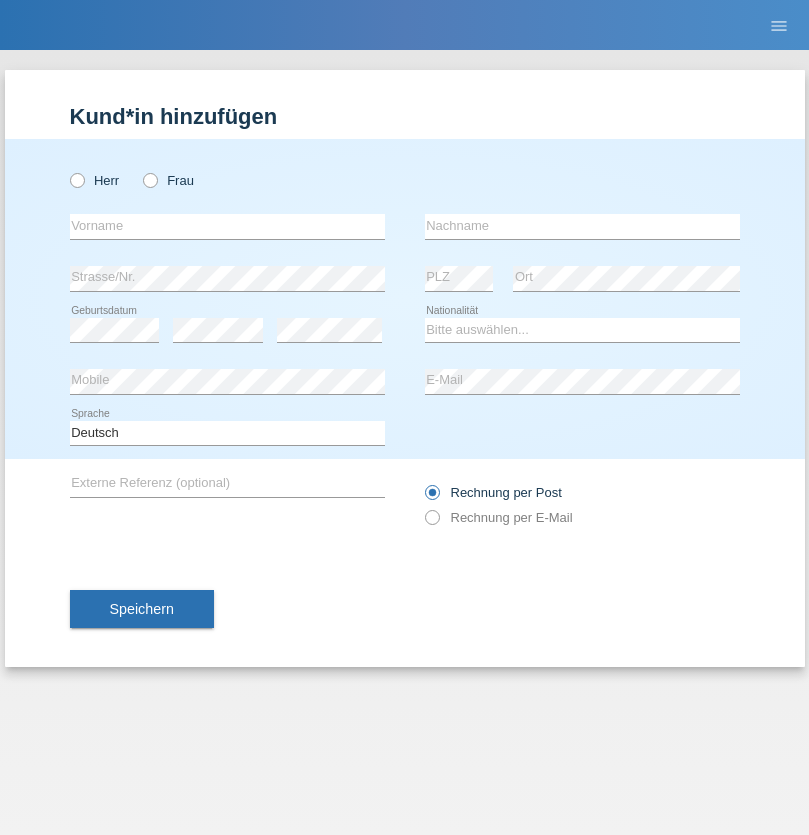 scroll, scrollTop: 0, scrollLeft: 0, axis: both 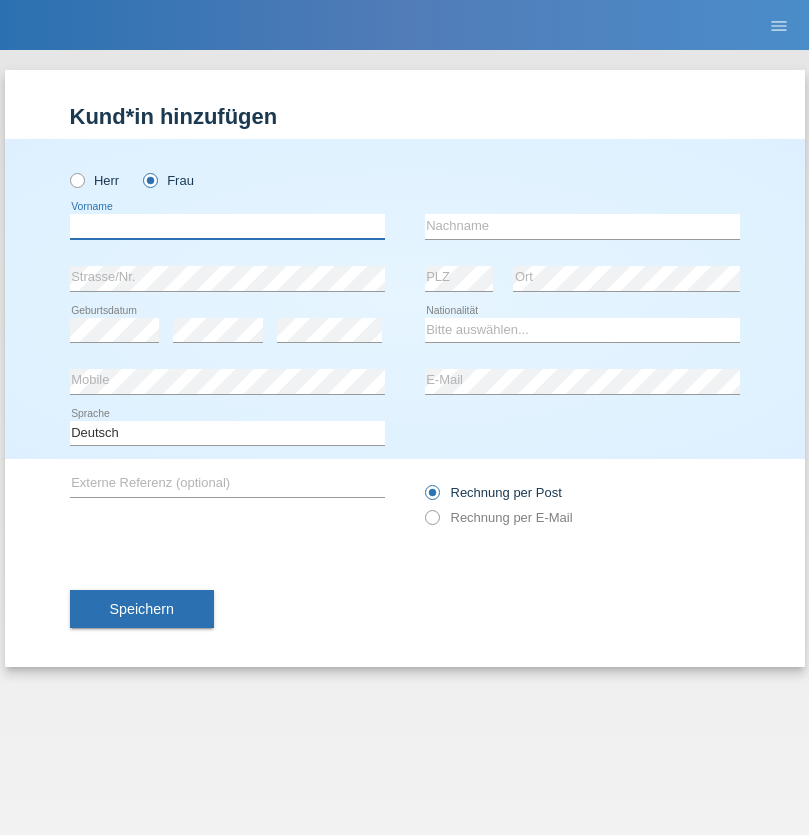 click at bounding box center [227, 226] 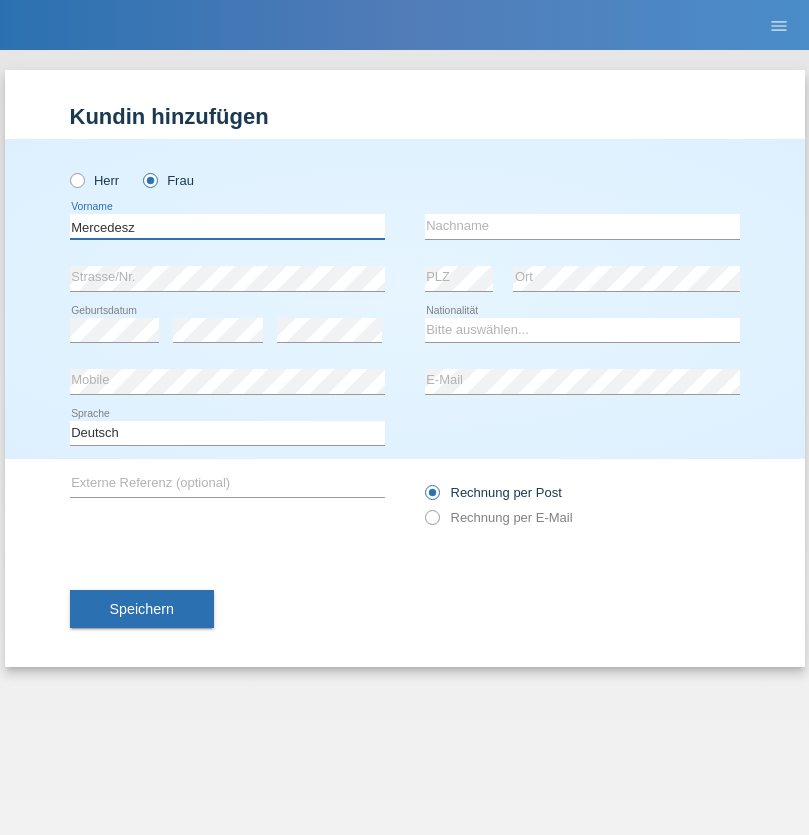 type on "Mercedesz" 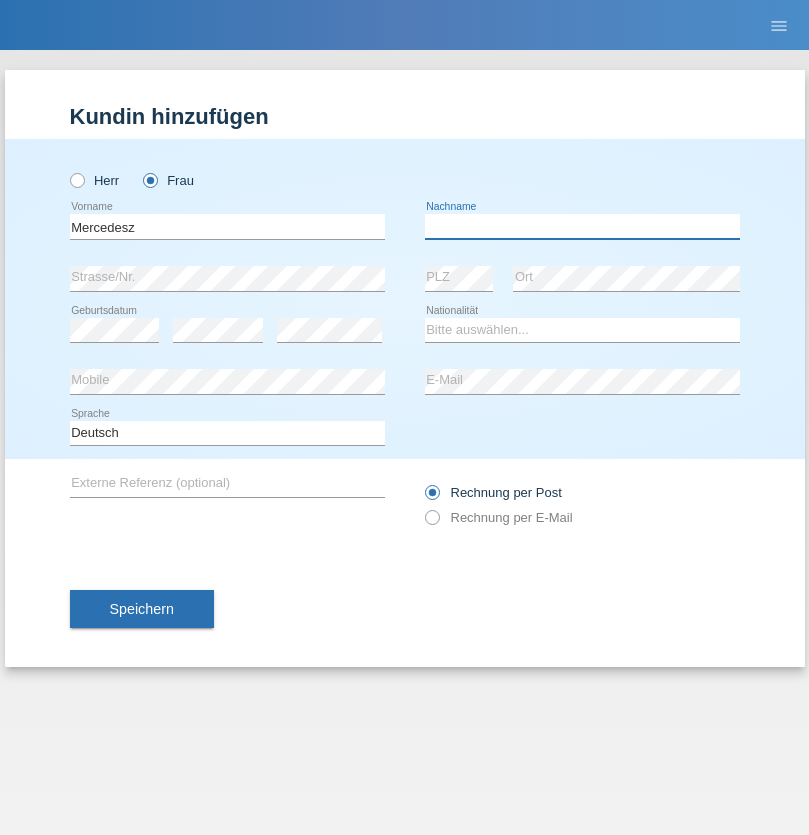 click at bounding box center (582, 226) 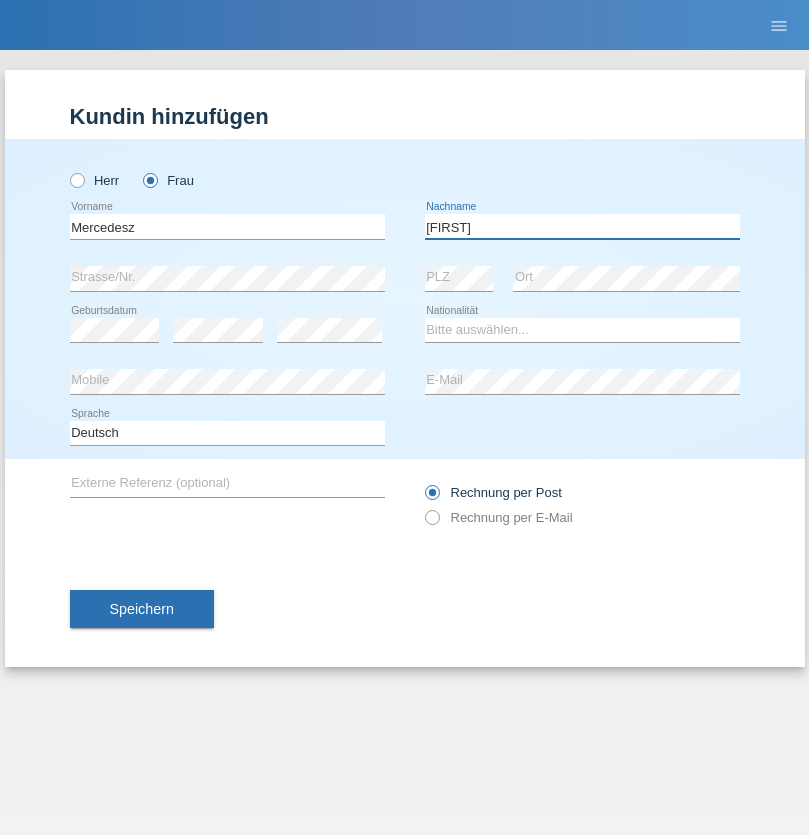 type on "Maria" 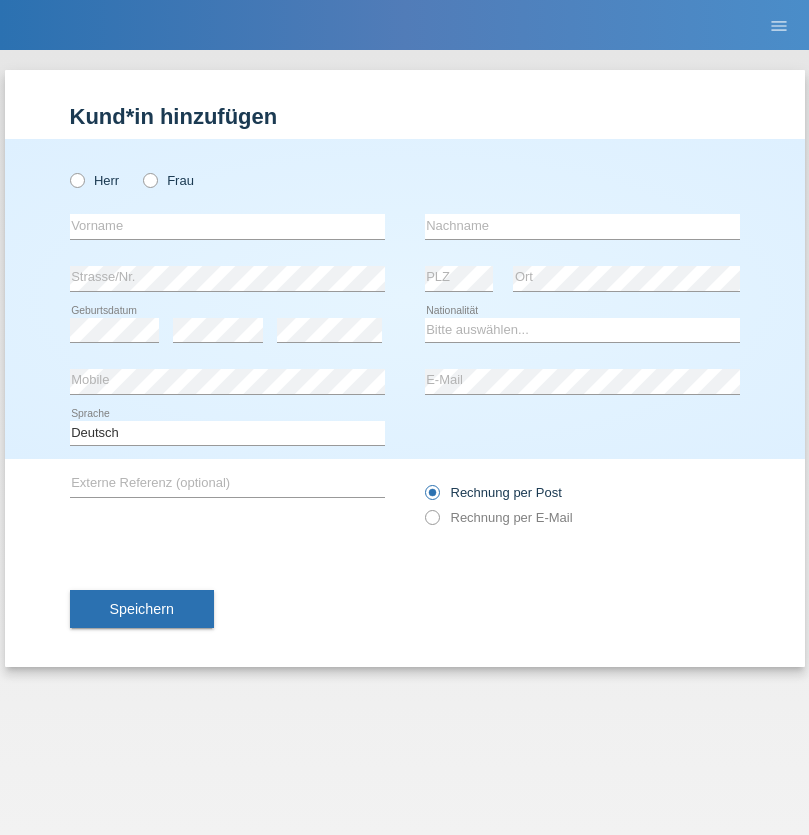 scroll, scrollTop: 0, scrollLeft: 0, axis: both 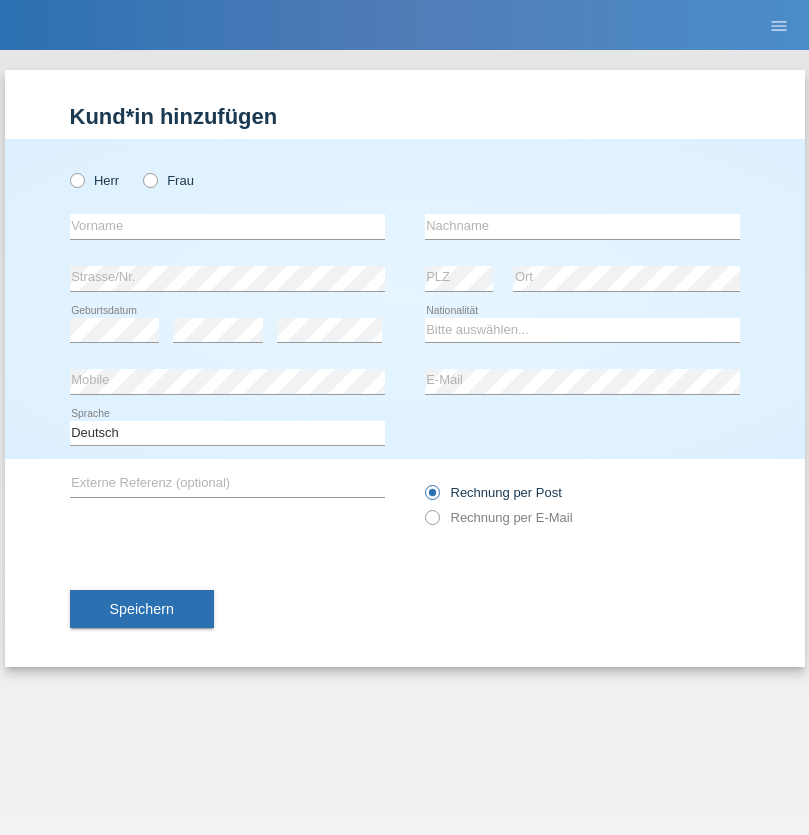 radio on "true" 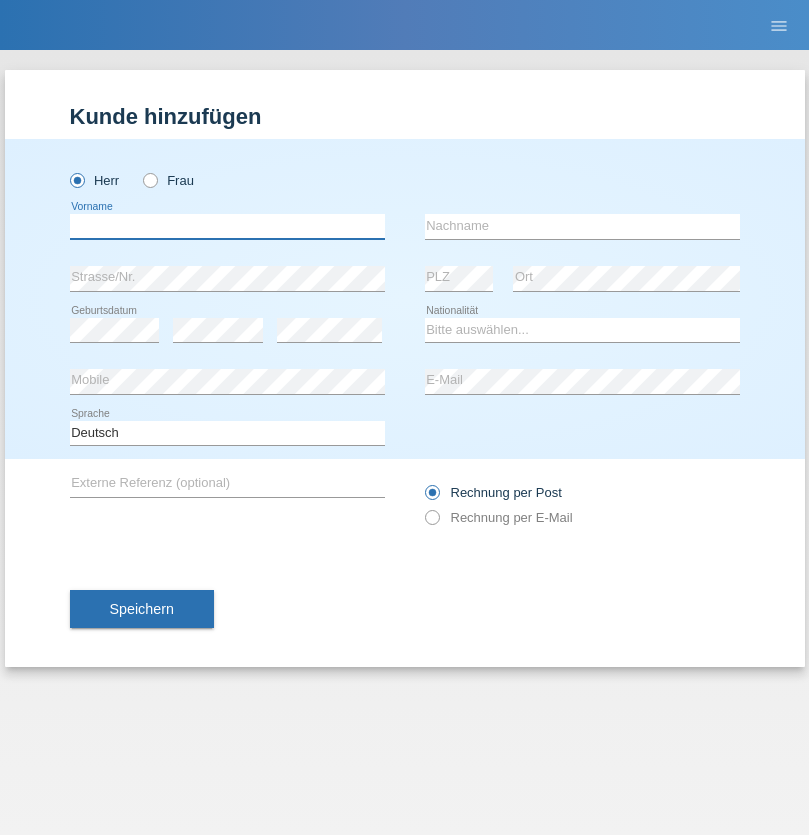 click at bounding box center (227, 226) 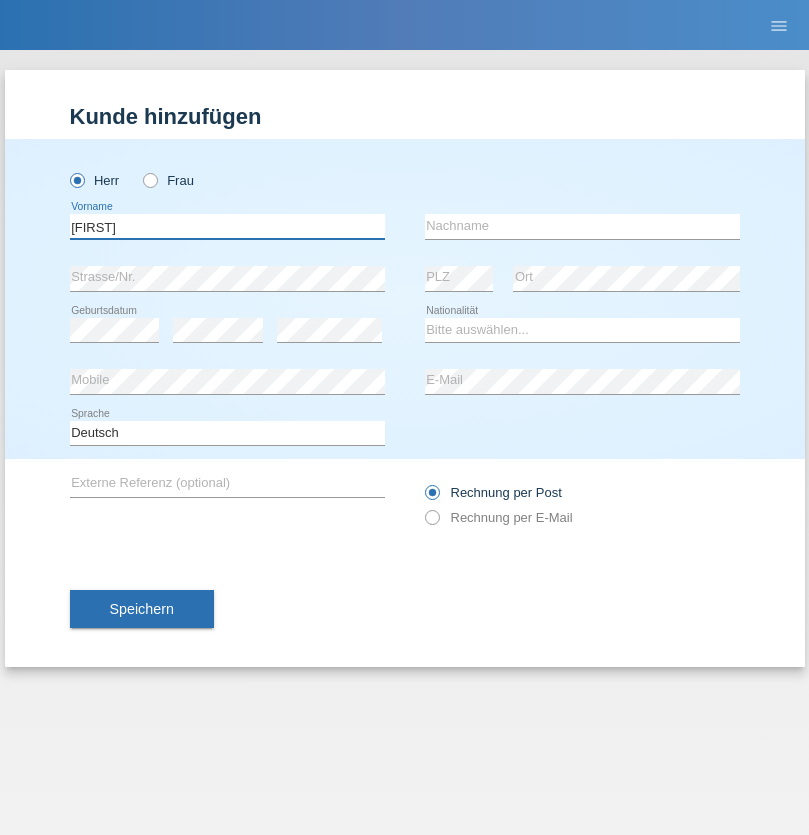 type on "[FIRST]" 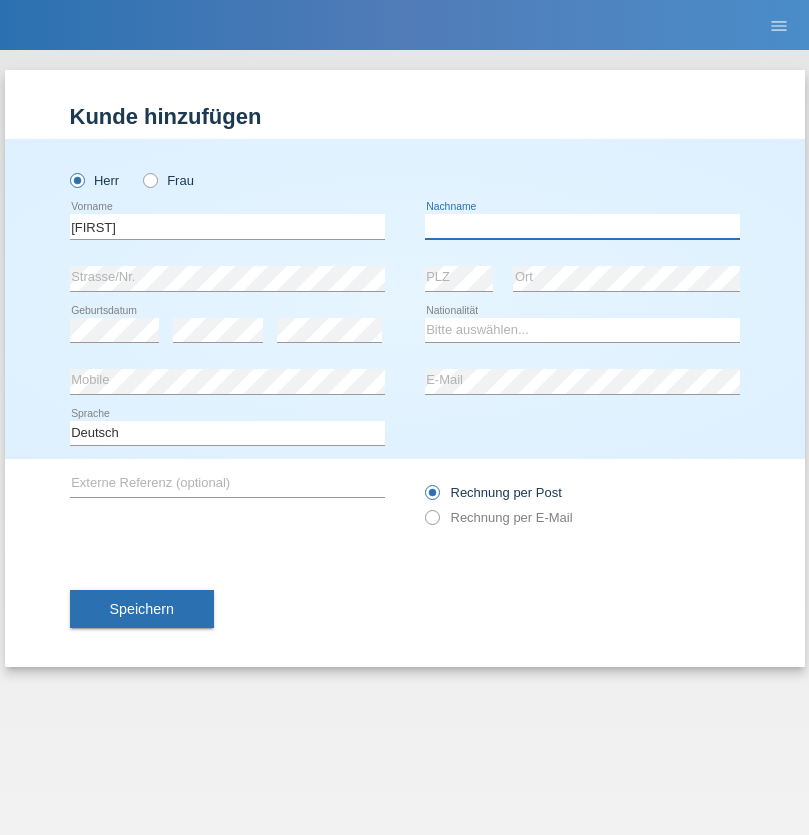 click at bounding box center [582, 226] 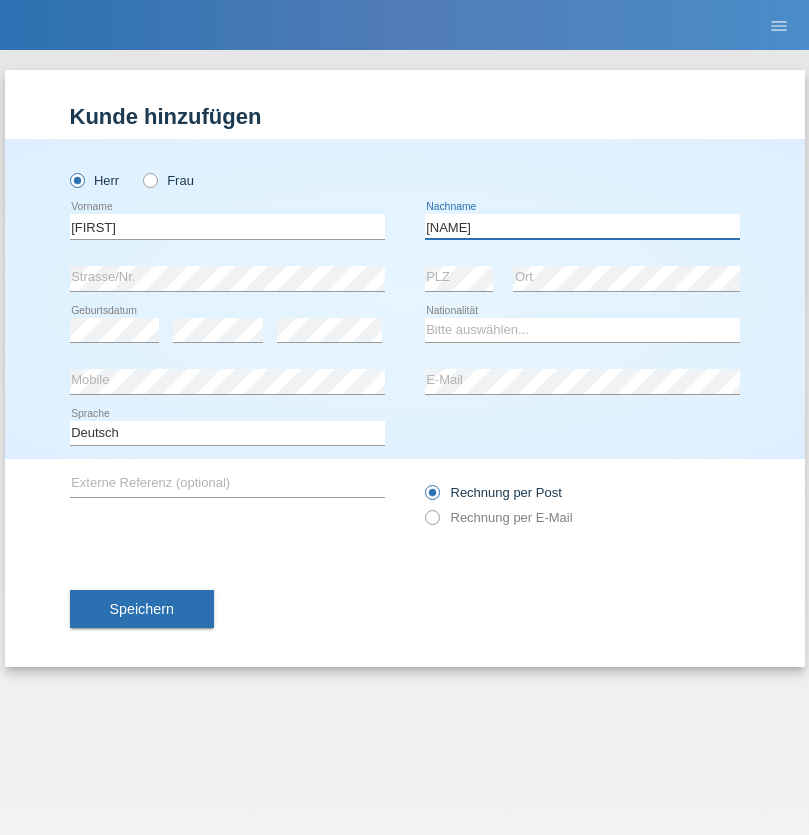type on "[NAME]" 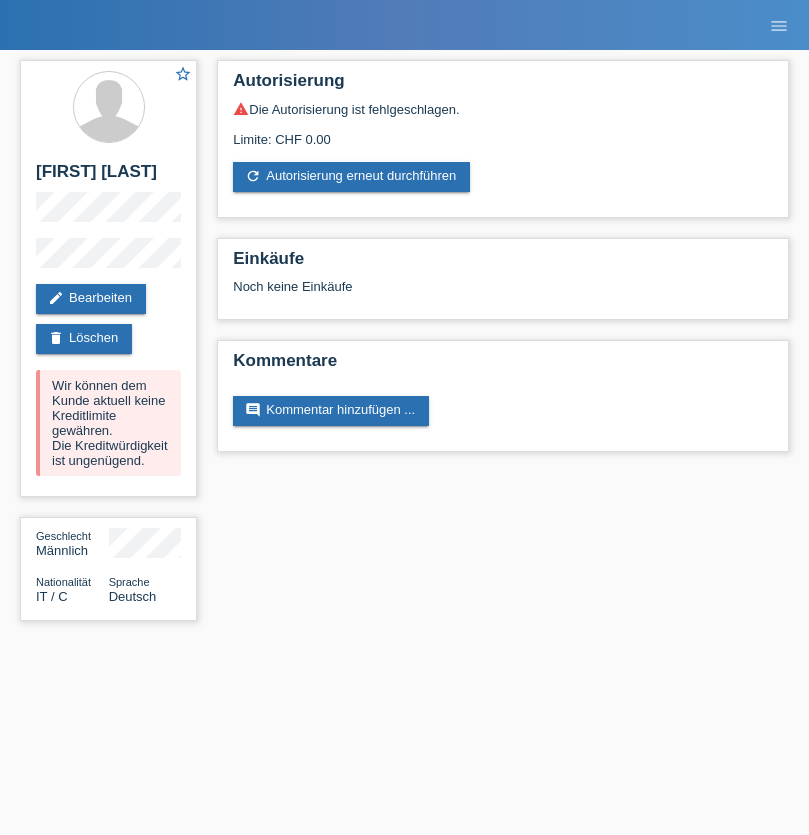 scroll, scrollTop: 0, scrollLeft: 0, axis: both 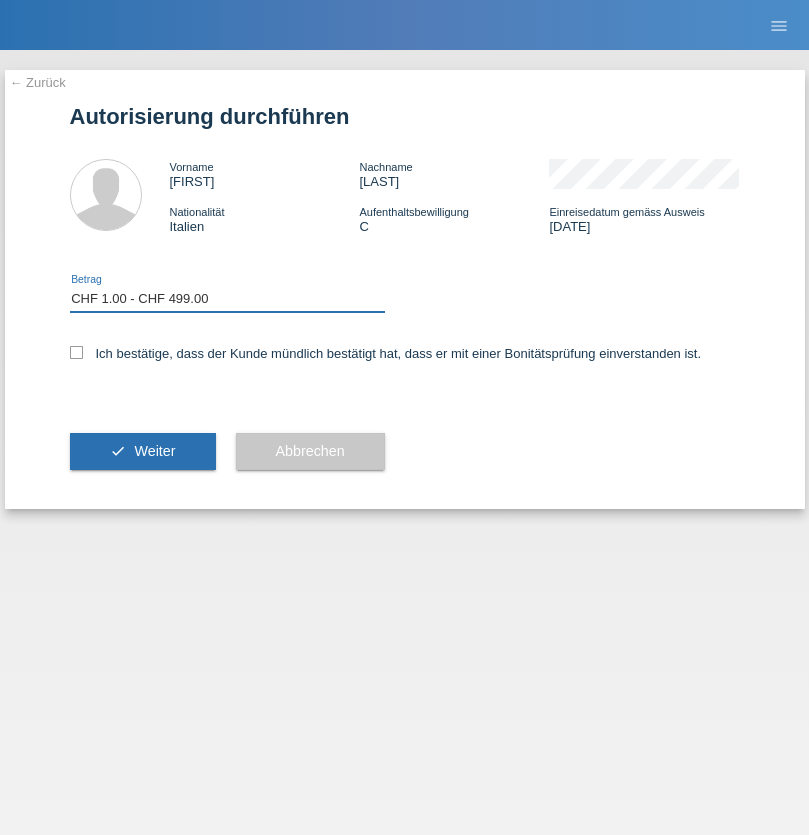 checkbox on "true" 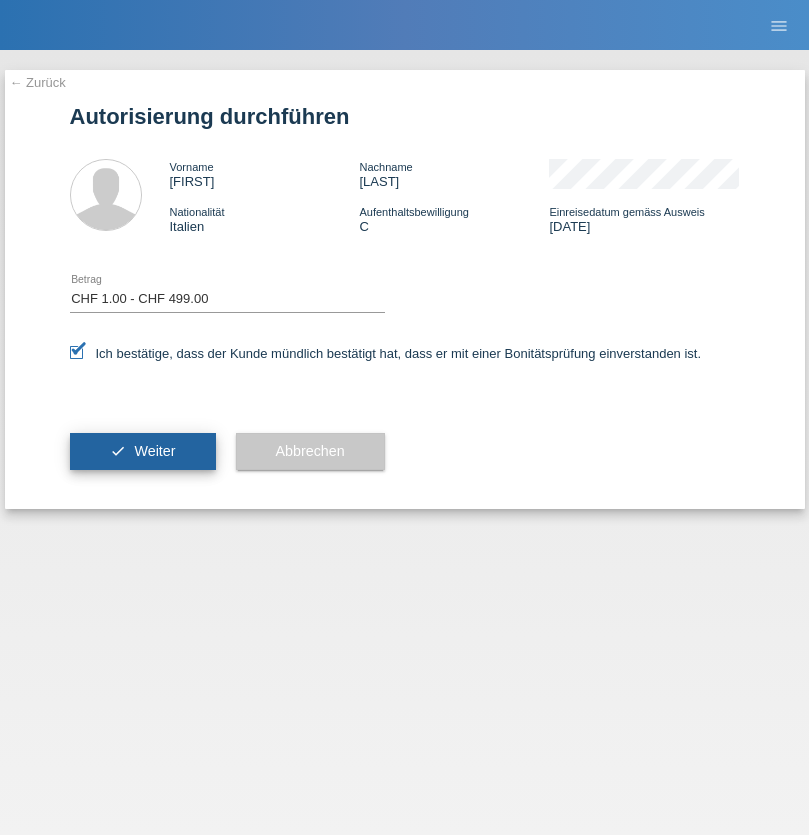 click on "Weiter" at bounding box center (154, 451) 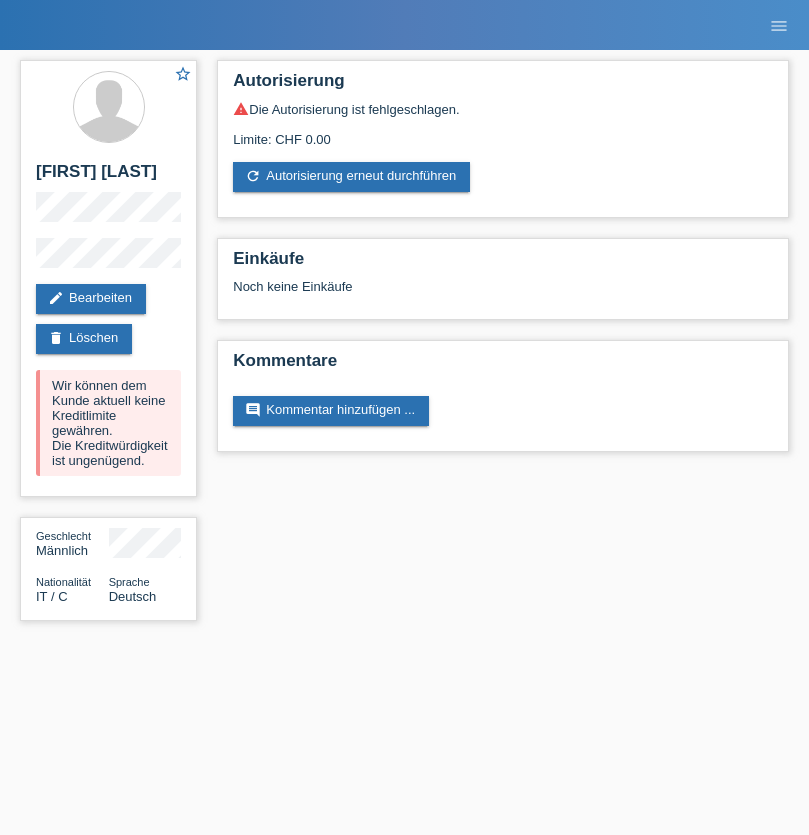 scroll, scrollTop: 0, scrollLeft: 0, axis: both 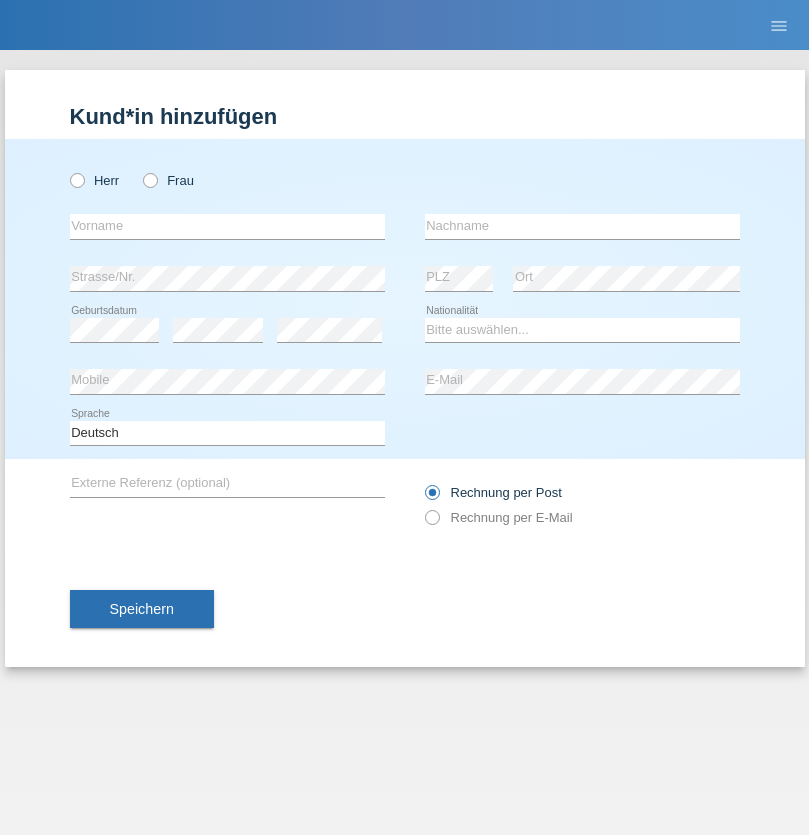 radio on "true" 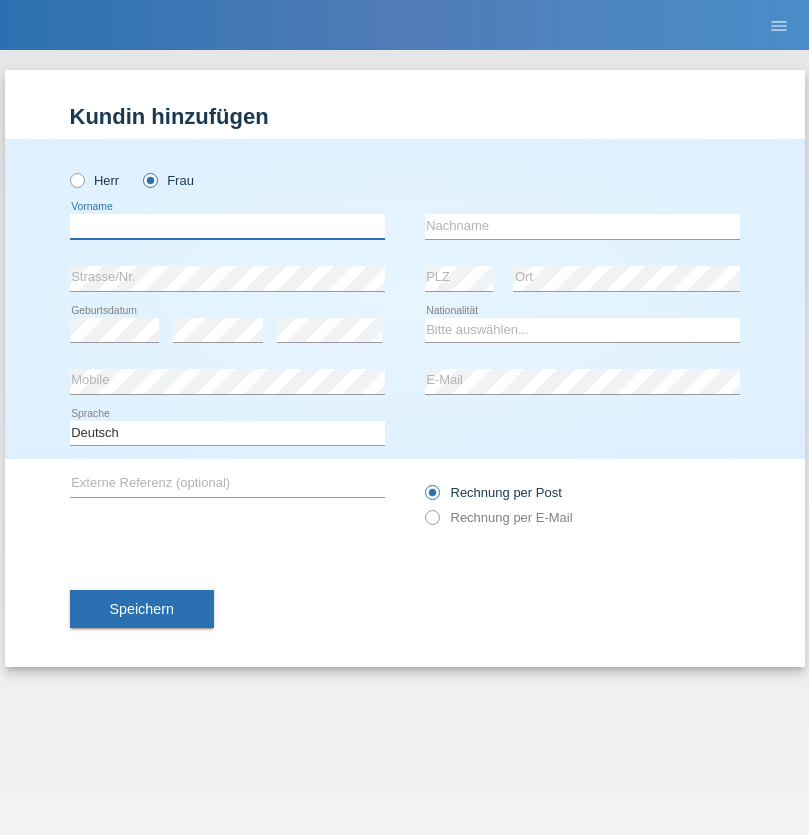 click at bounding box center [227, 226] 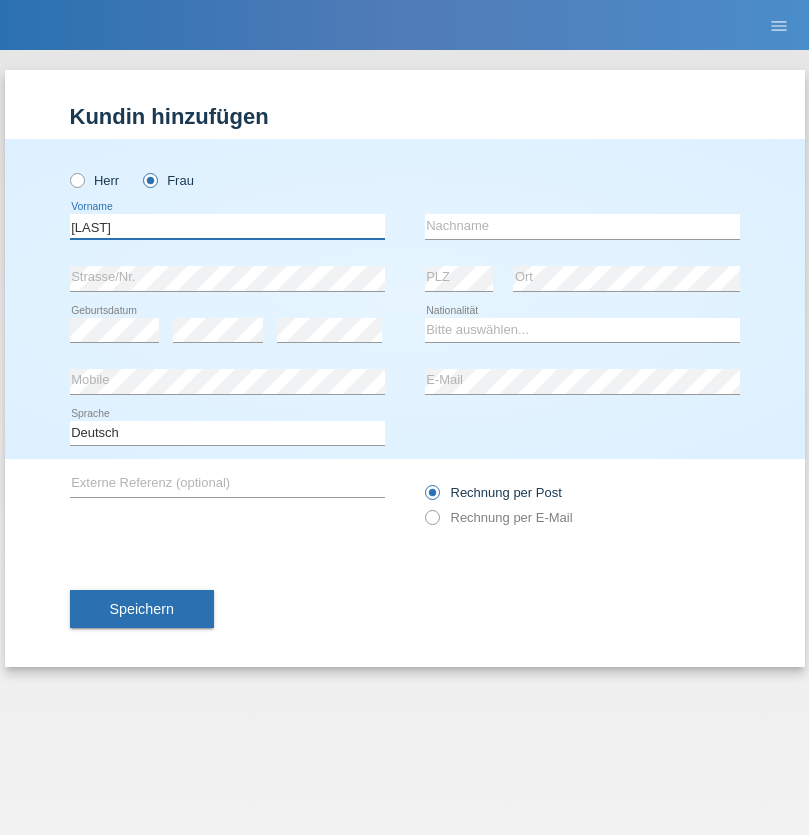 type on "[LAST]" 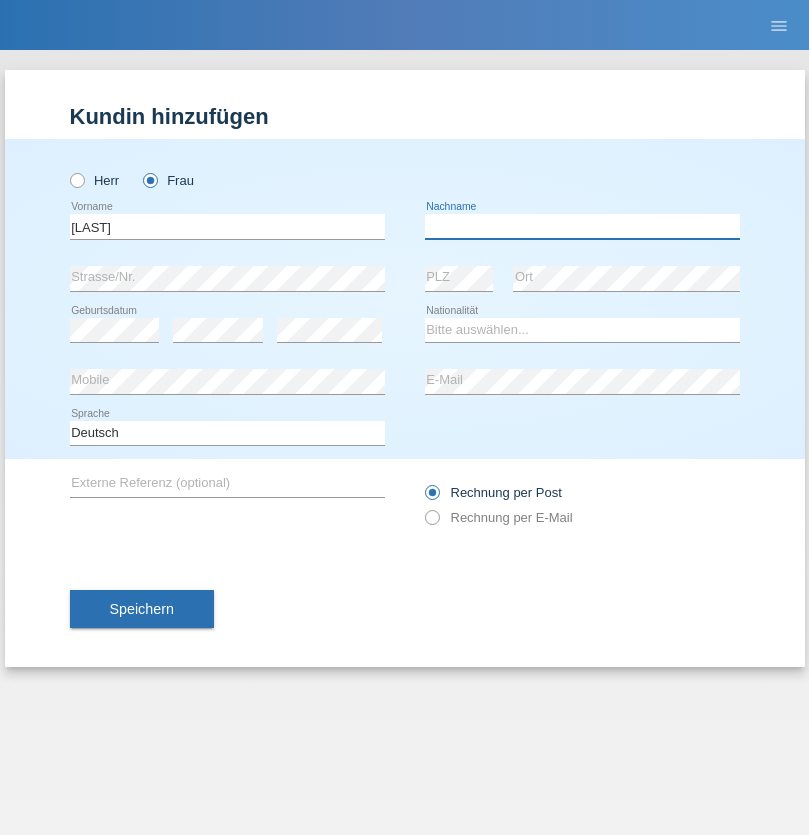 click at bounding box center [582, 226] 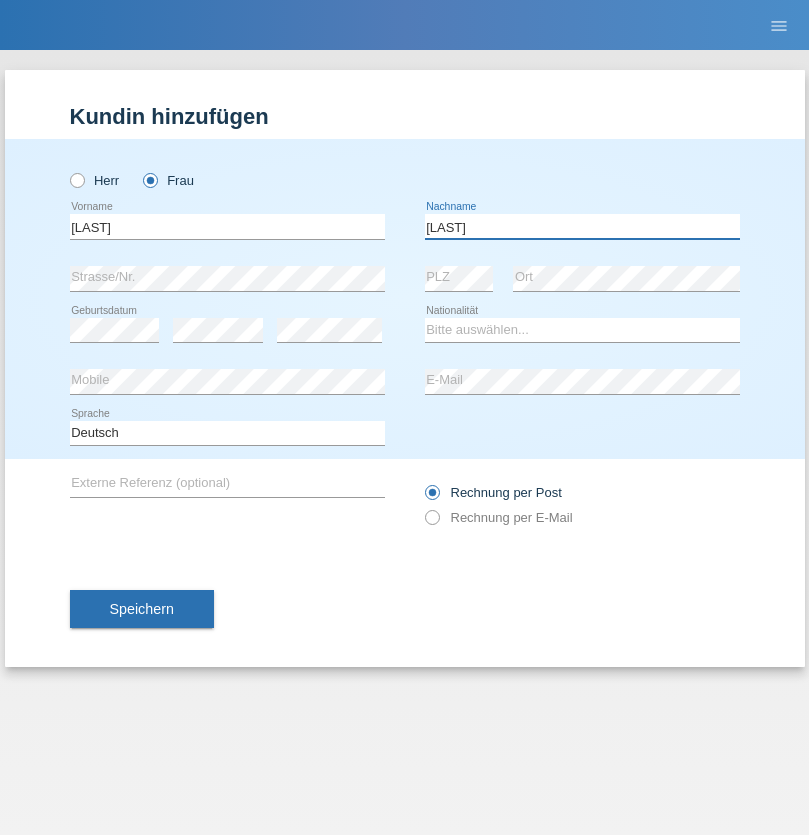 type on "Tanrikulu" 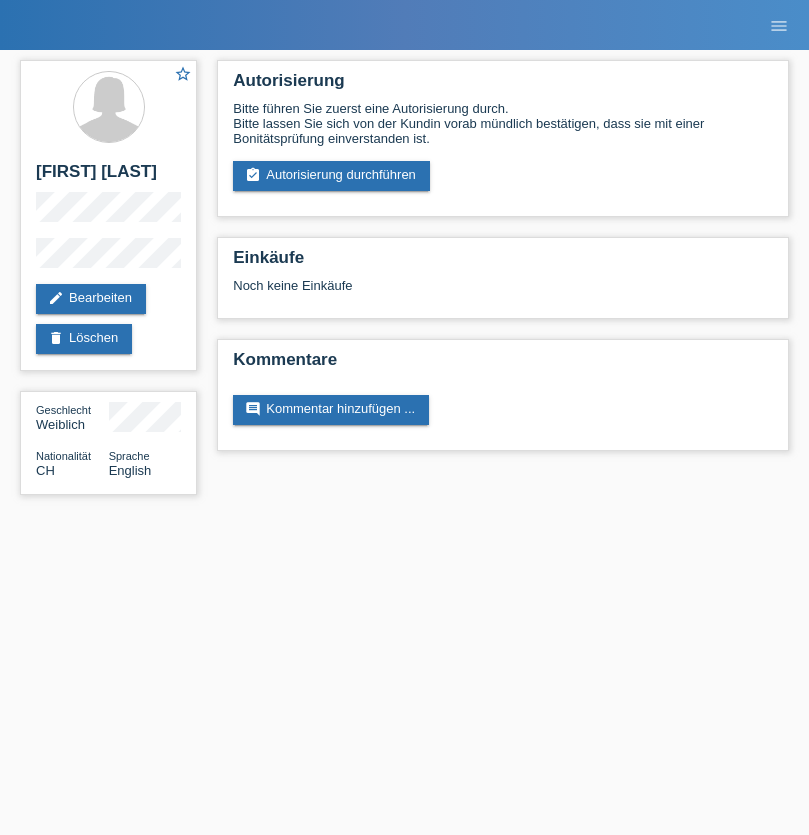 scroll, scrollTop: 0, scrollLeft: 0, axis: both 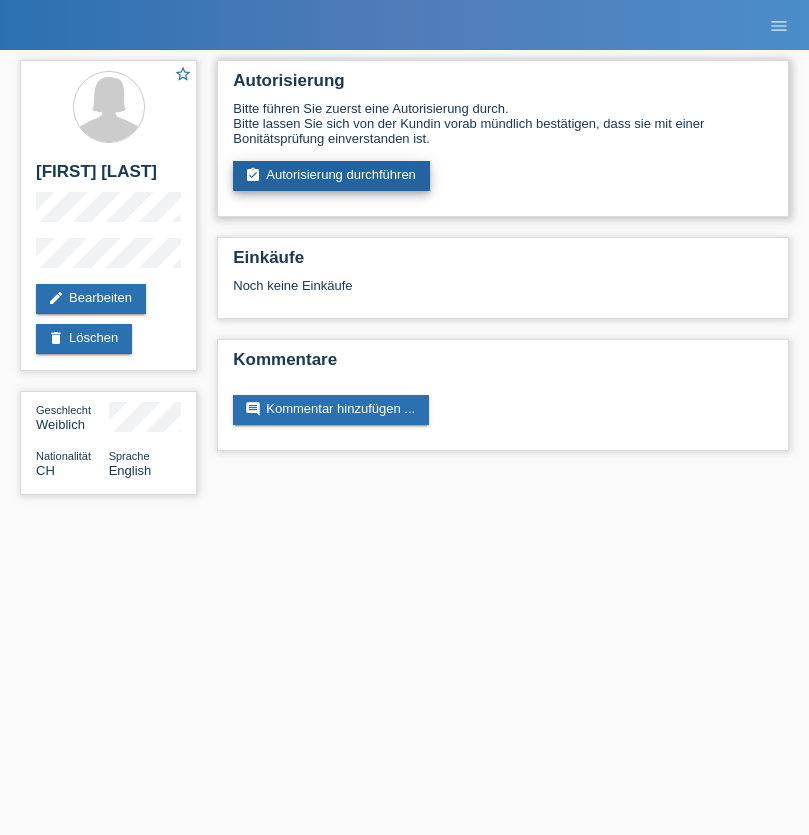 click on "assignment_turned_in  Autorisierung durchführen" at bounding box center (331, 176) 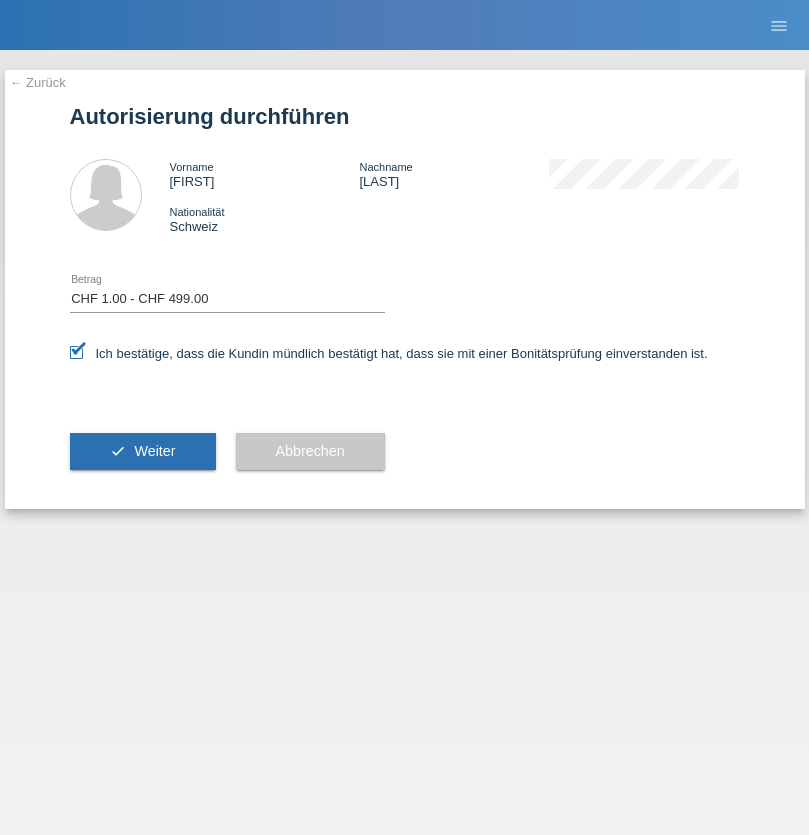 scroll, scrollTop: 0, scrollLeft: 0, axis: both 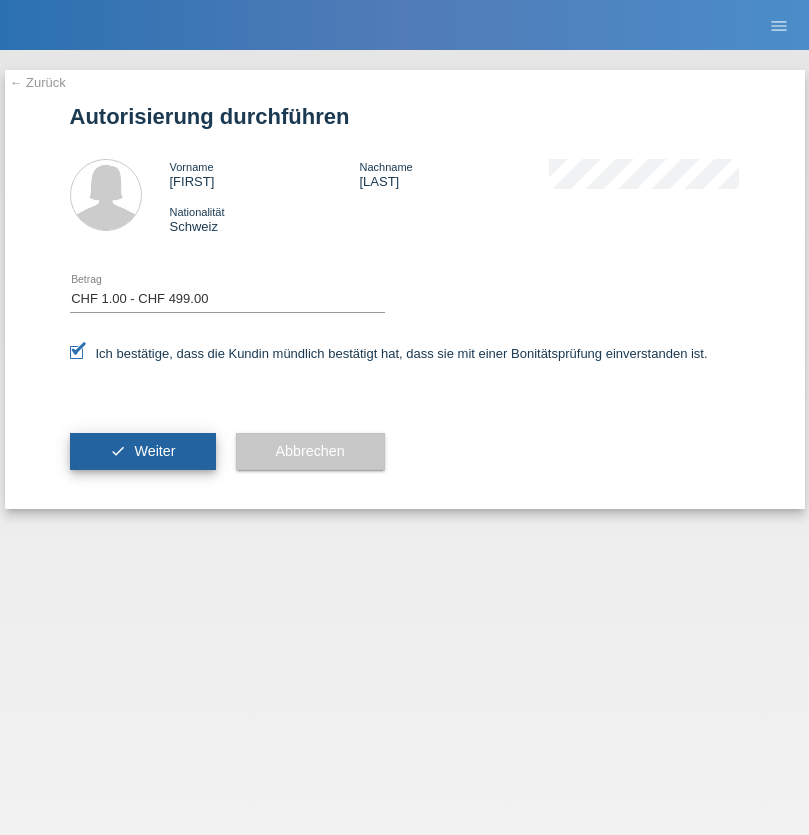 click on "Weiter" at bounding box center [154, 451] 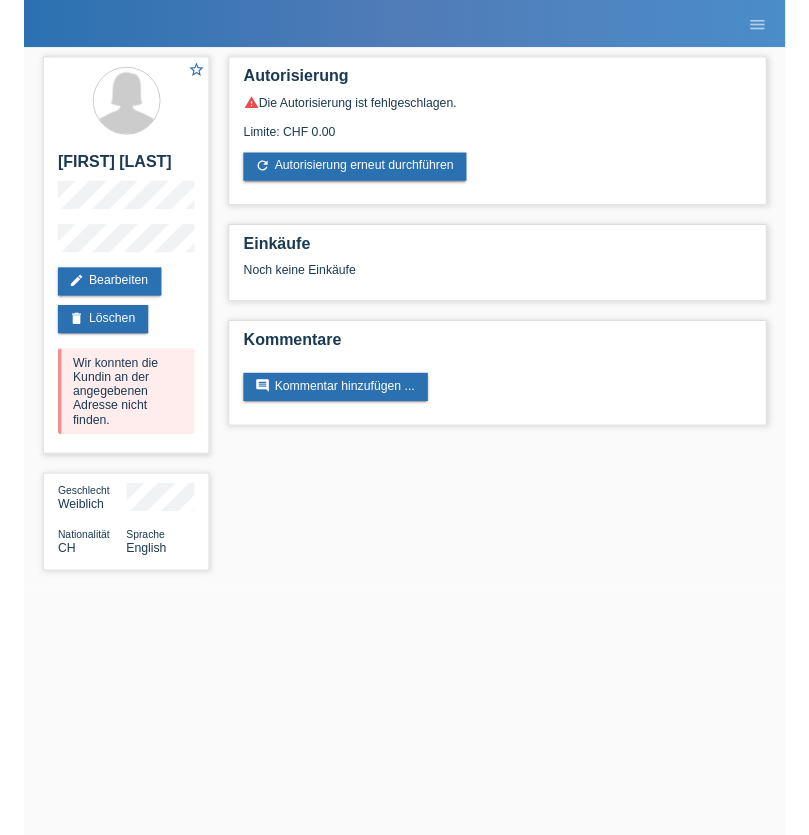 scroll, scrollTop: 0, scrollLeft: 0, axis: both 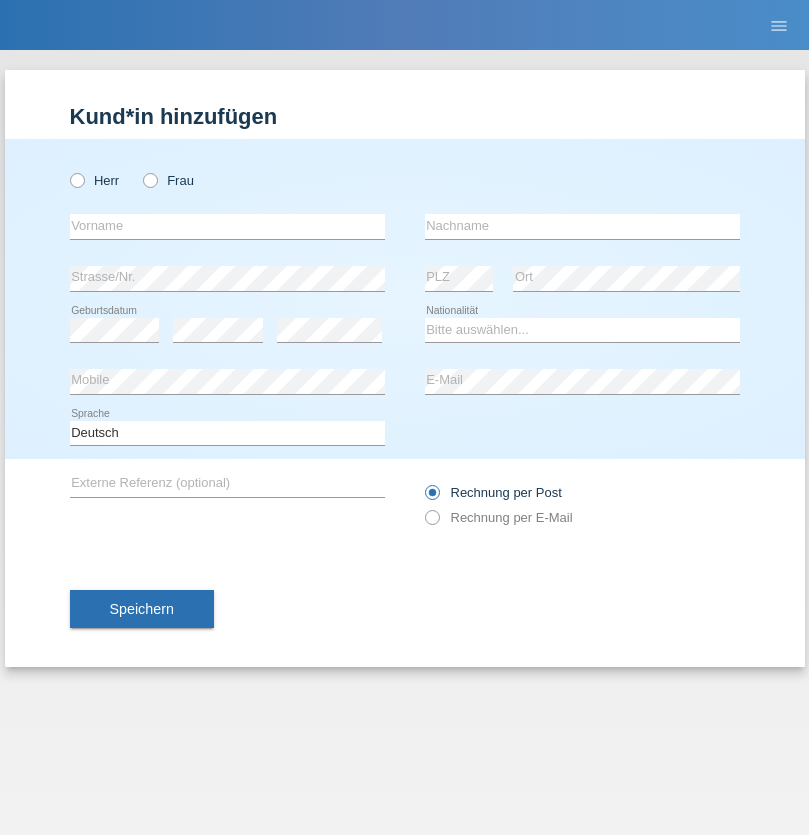 radio on "true" 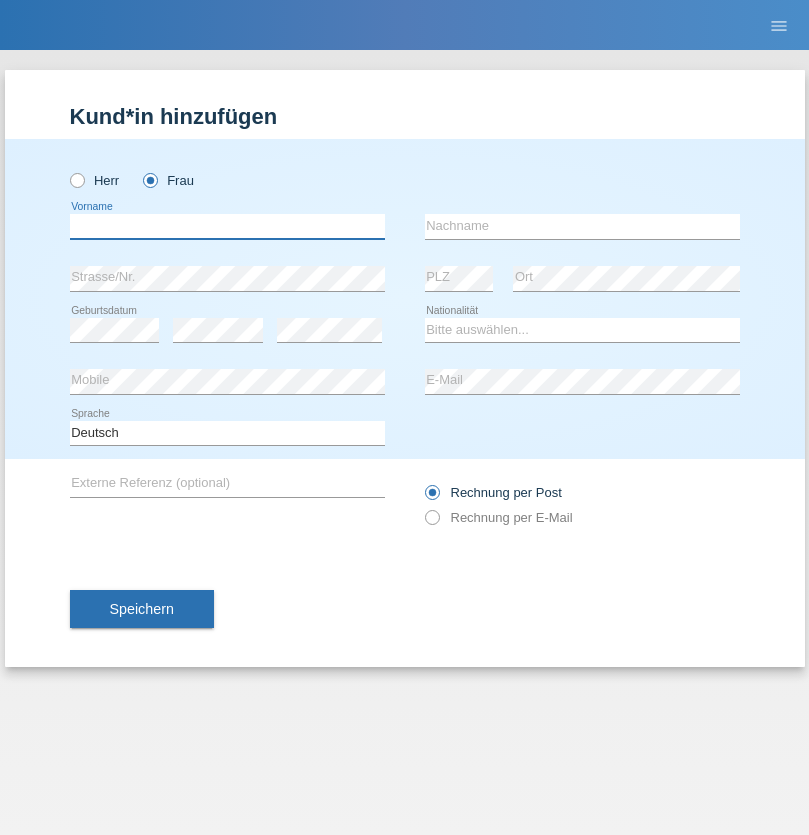 click at bounding box center (227, 226) 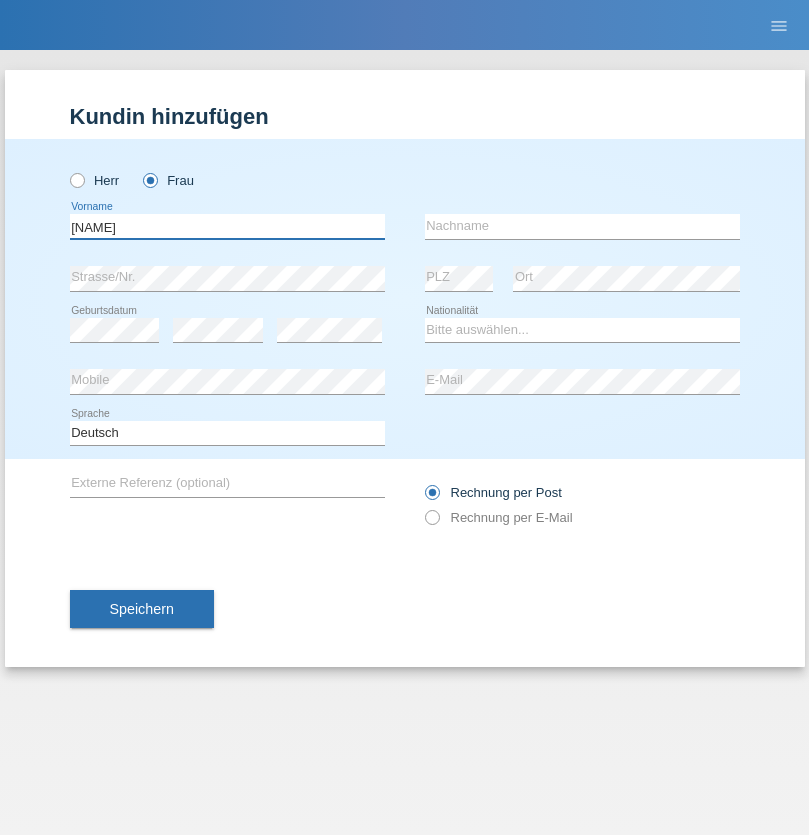 type on "[NAME]" 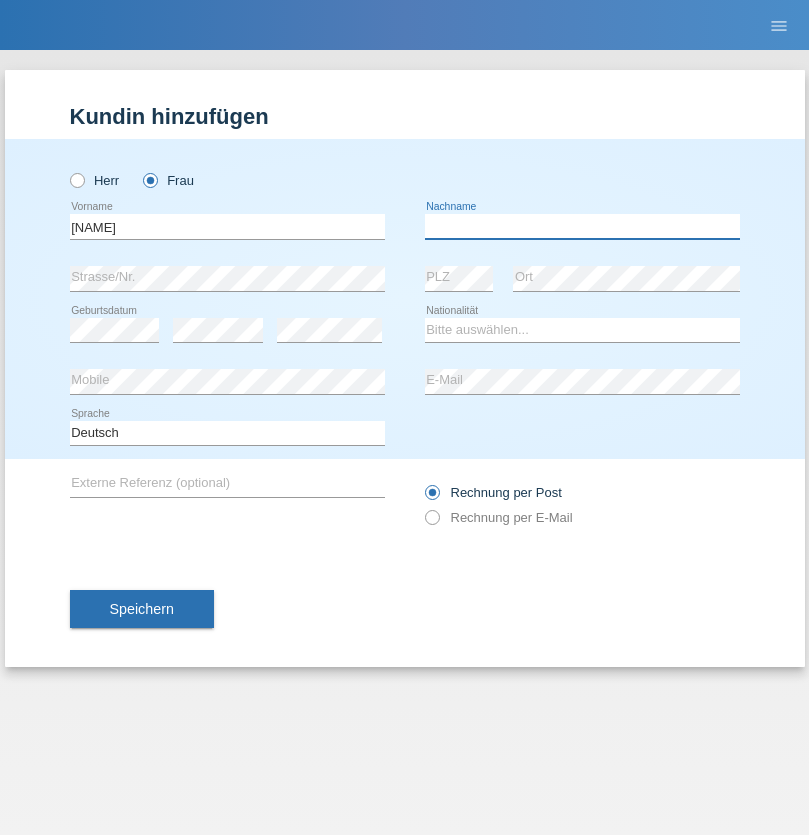 click at bounding box center (582, 226) 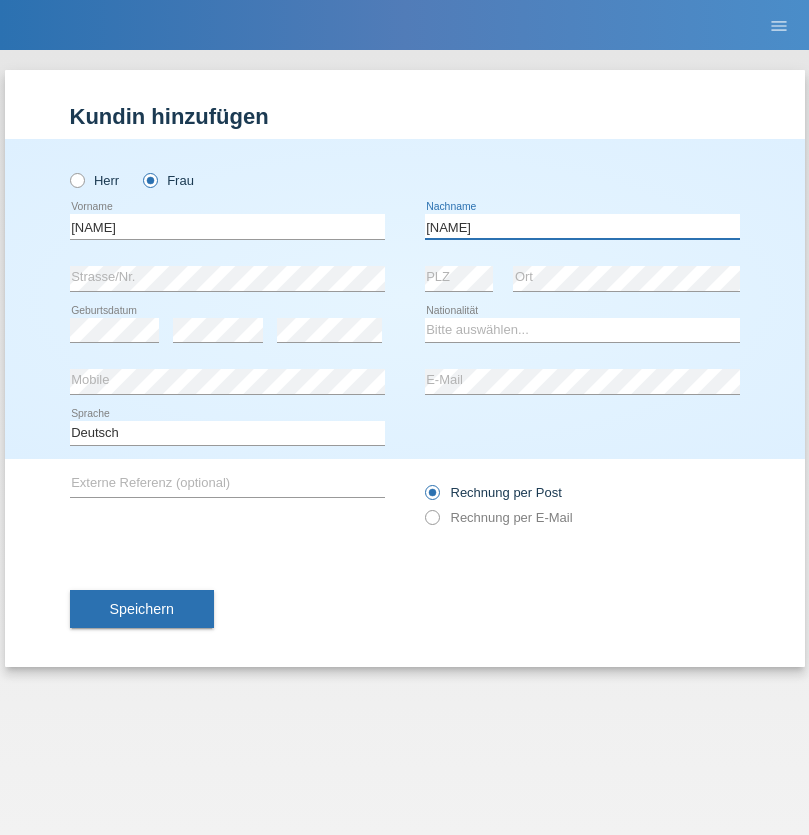 type on "Yagci" 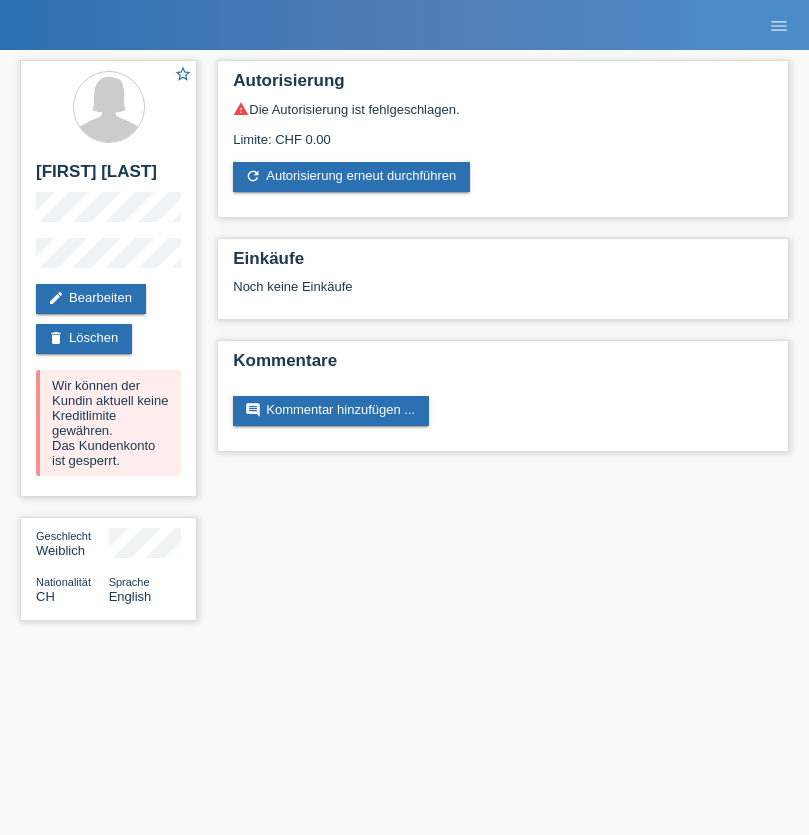 scroll, scrollTop: 0, scrollLeft: 0, axis: both 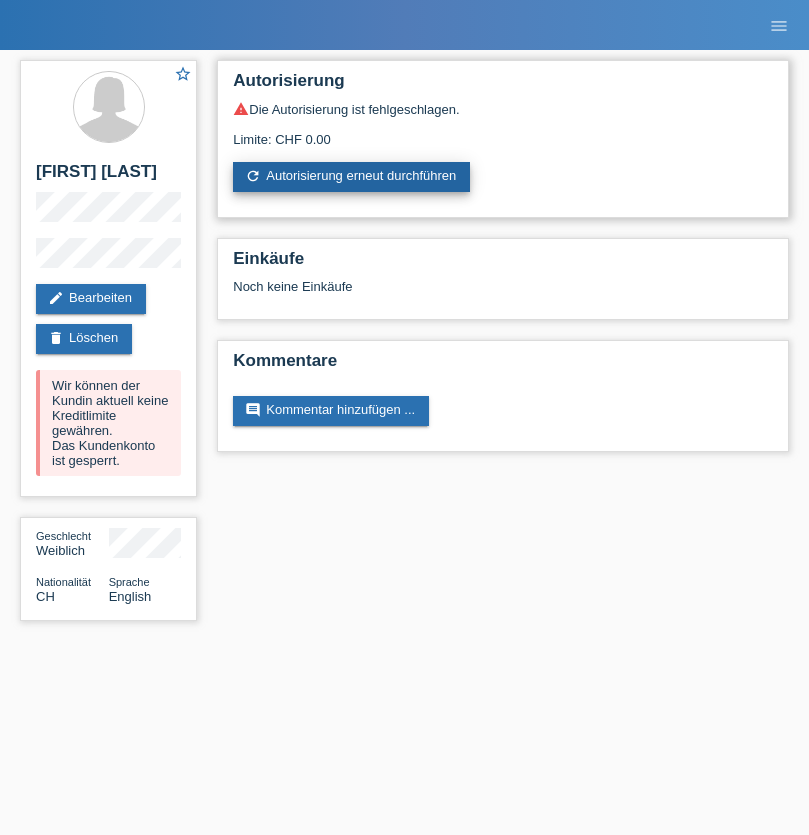 click on "refresh  Autorisierung erneut durchführen" at bounding box center (351, 177) 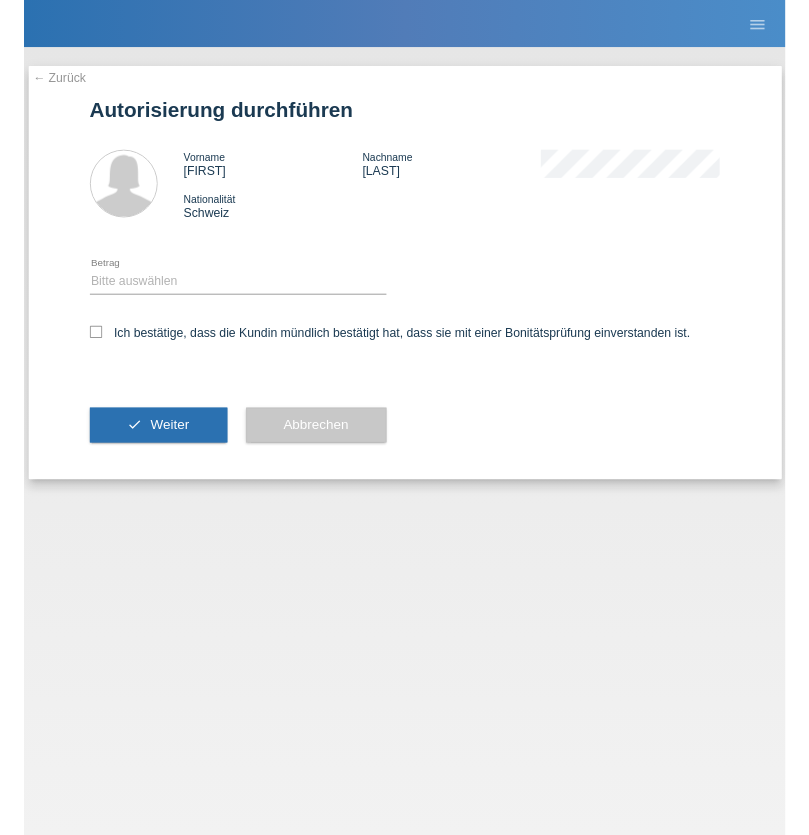 scroll, scrollTop: 0, scrollLeft: 0, axis: both 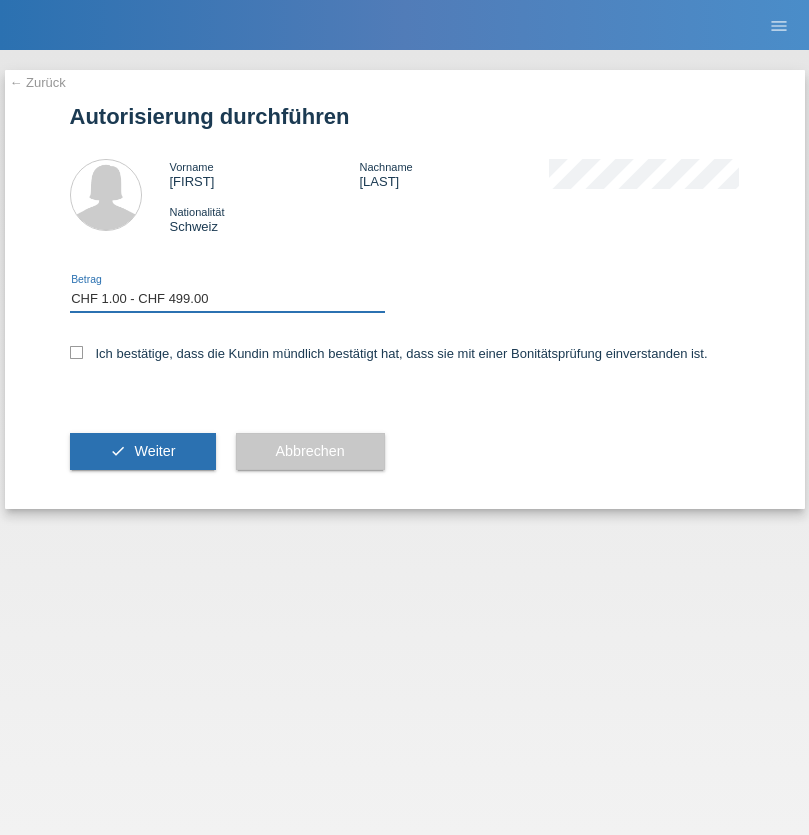 checkbox on "true" 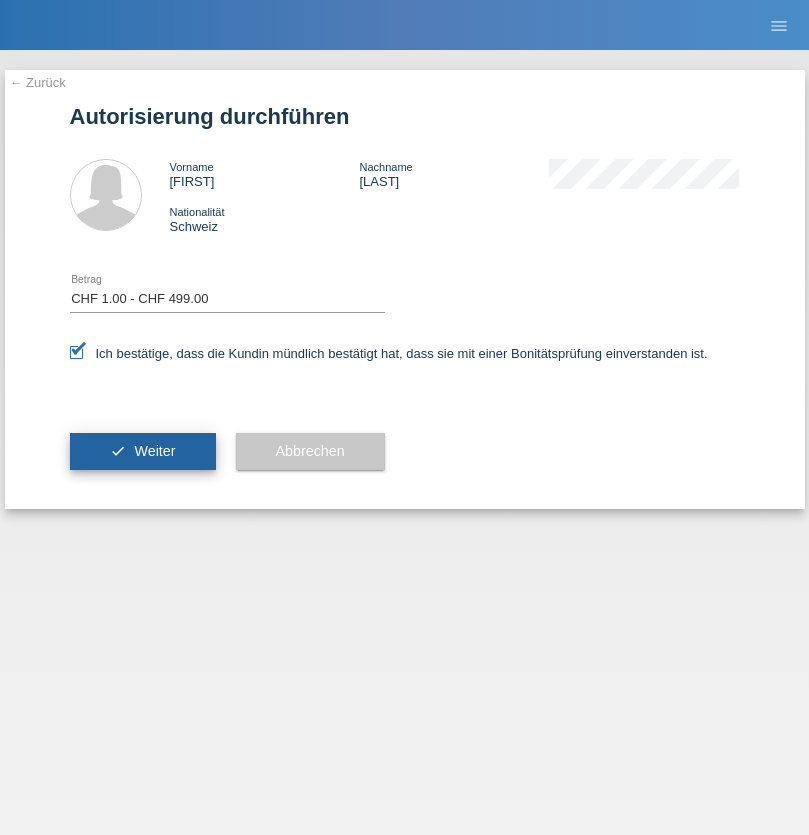 click on "Weiter" at bounding box center [154, 451] 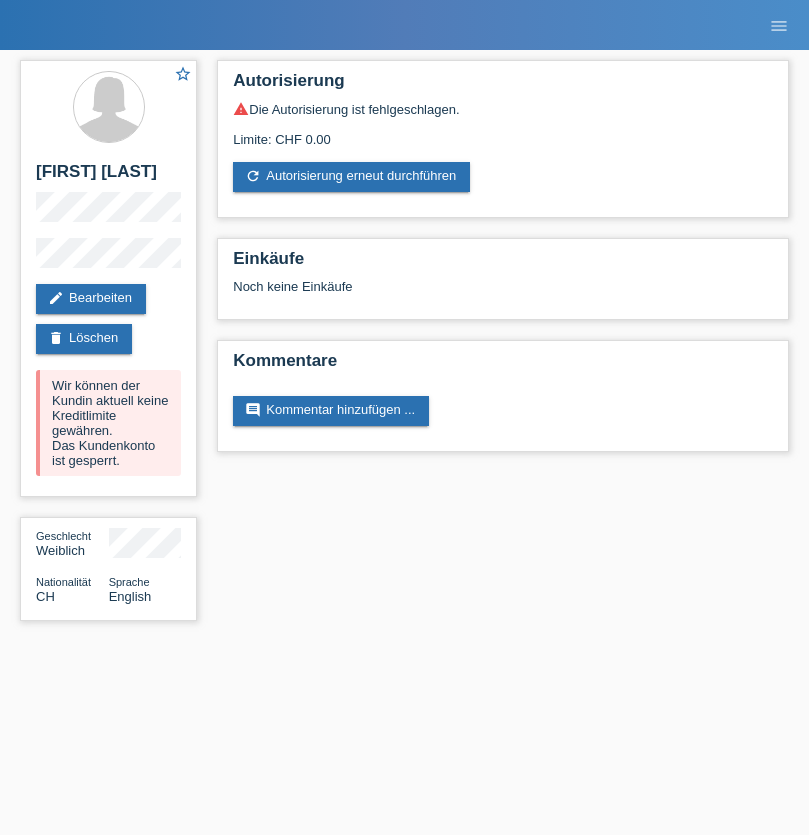 scroll, scrollTop: 0, scrollLeft: 0, axis: both 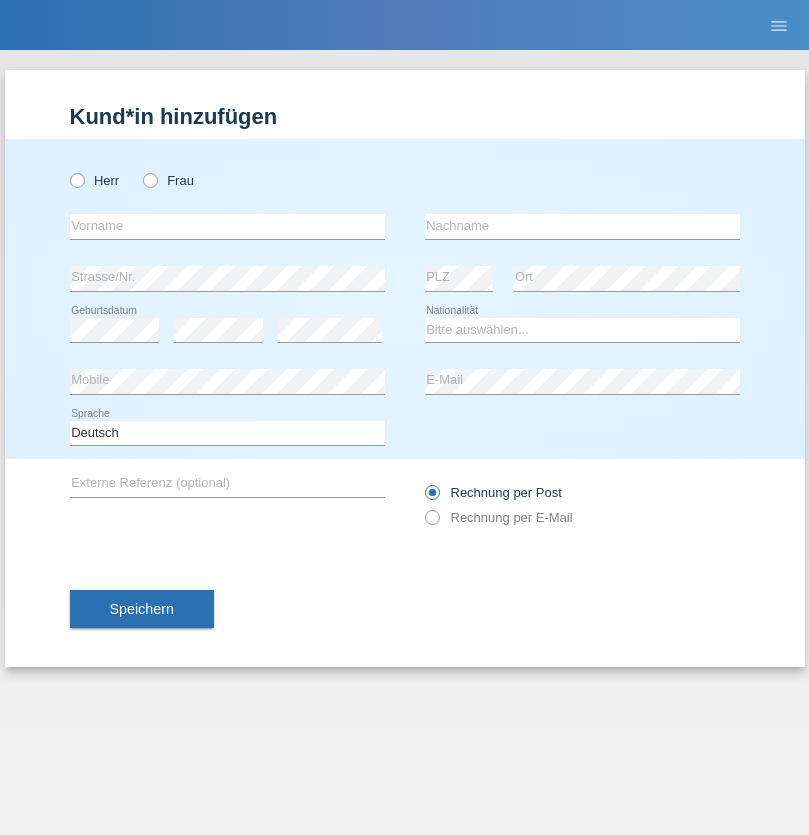 radio on "true" 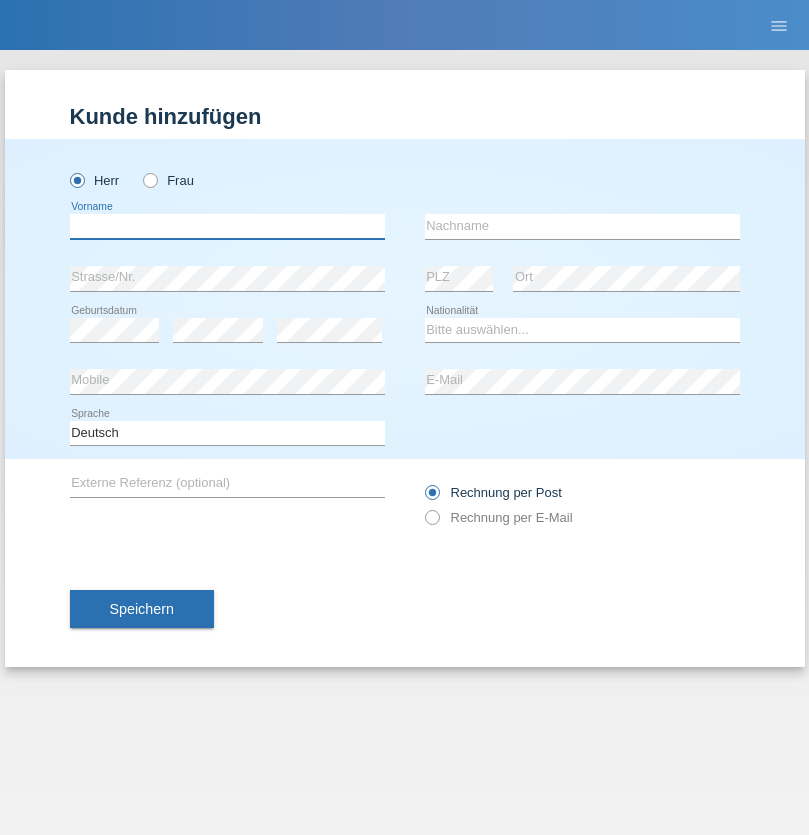 click at bounding box center [227, 226] 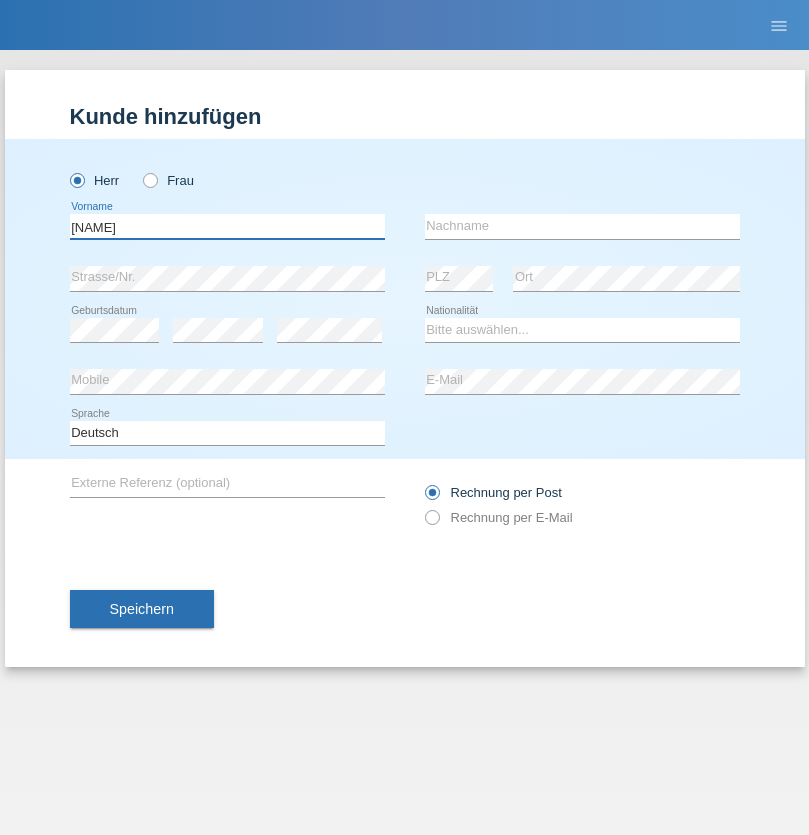 type on "[NAME]" 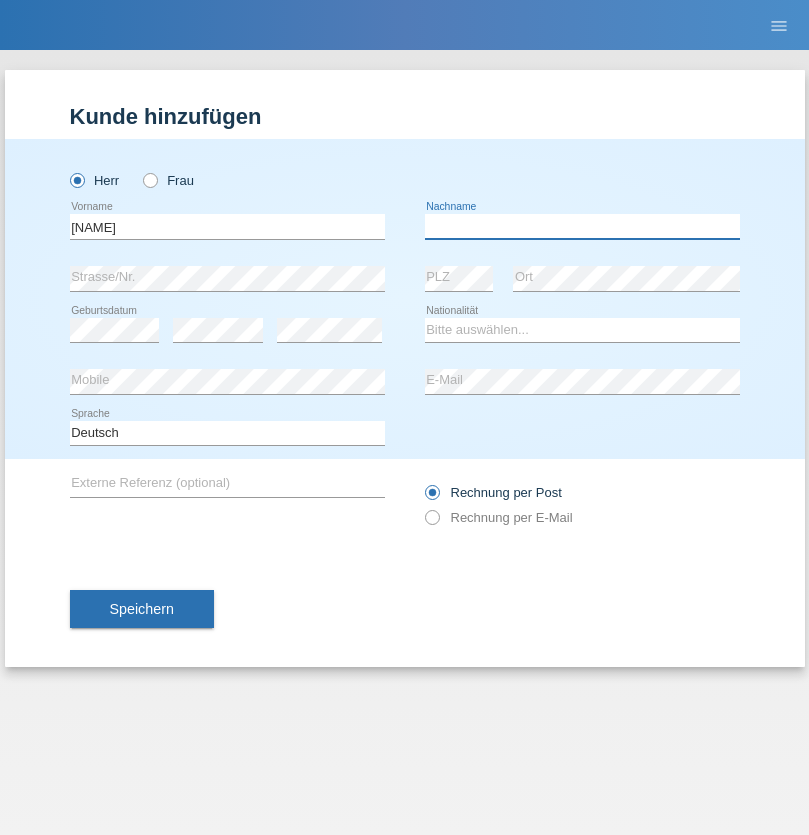 click at bounding box center (582, 226) 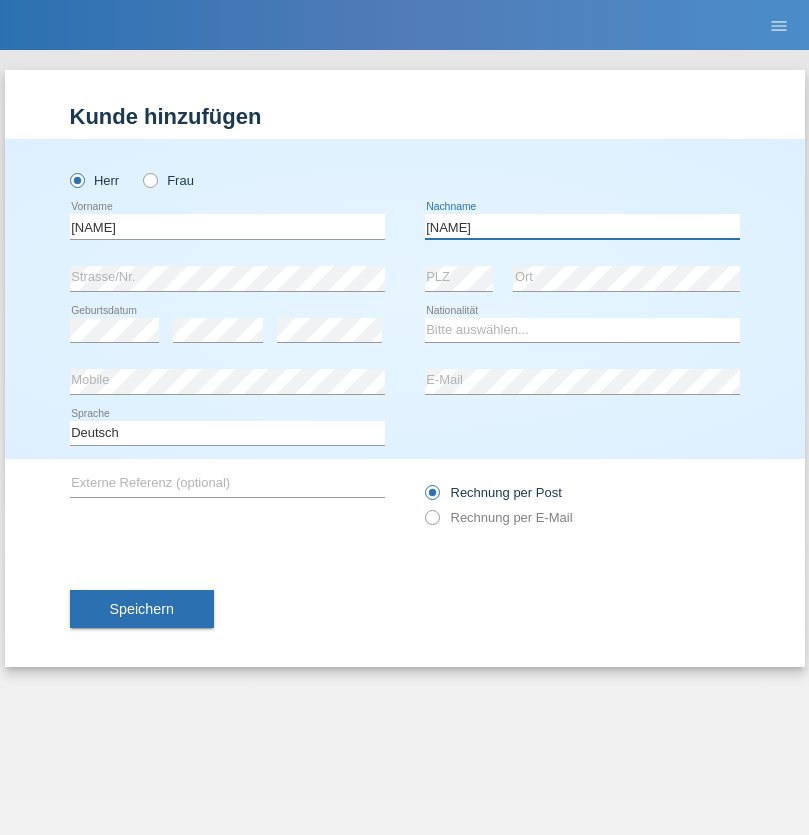 type on "[NAME]" 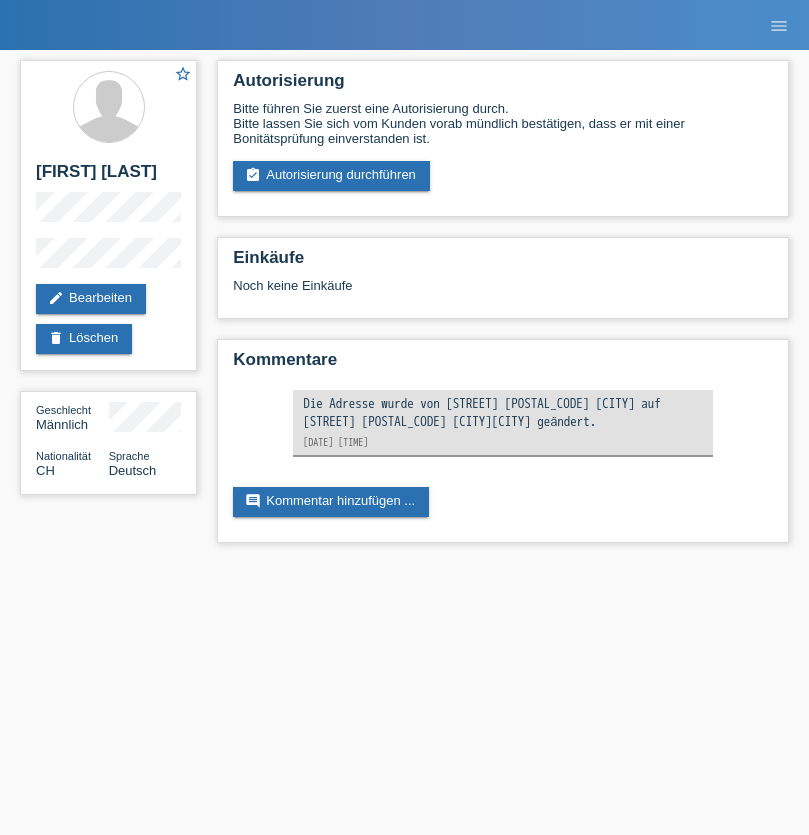 scroll, scrollTop: 0, scrollLeft: 0, axis: both 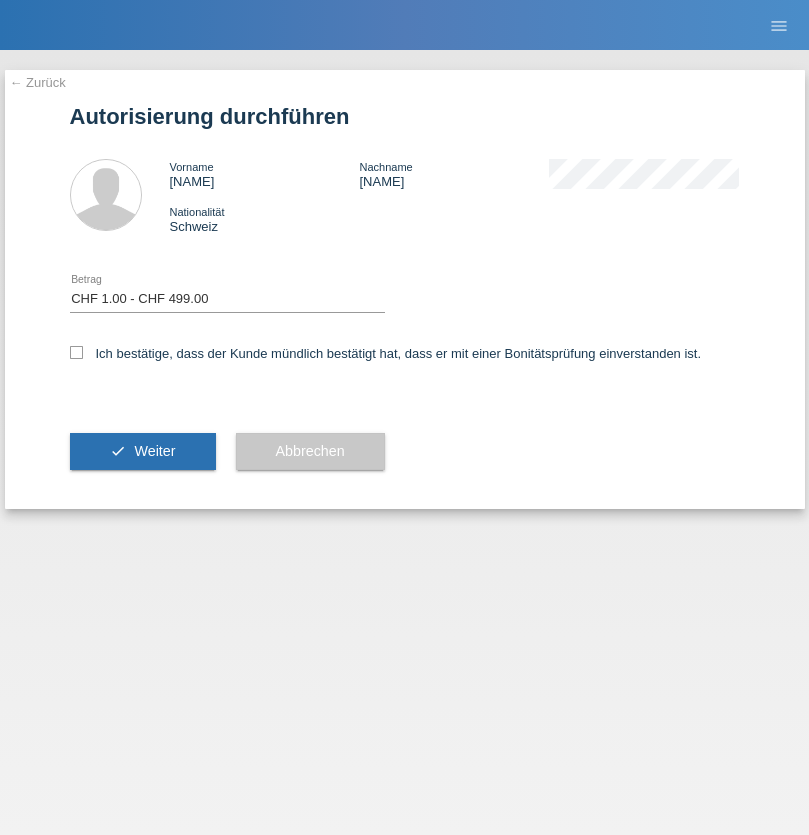 checkbox on "true" 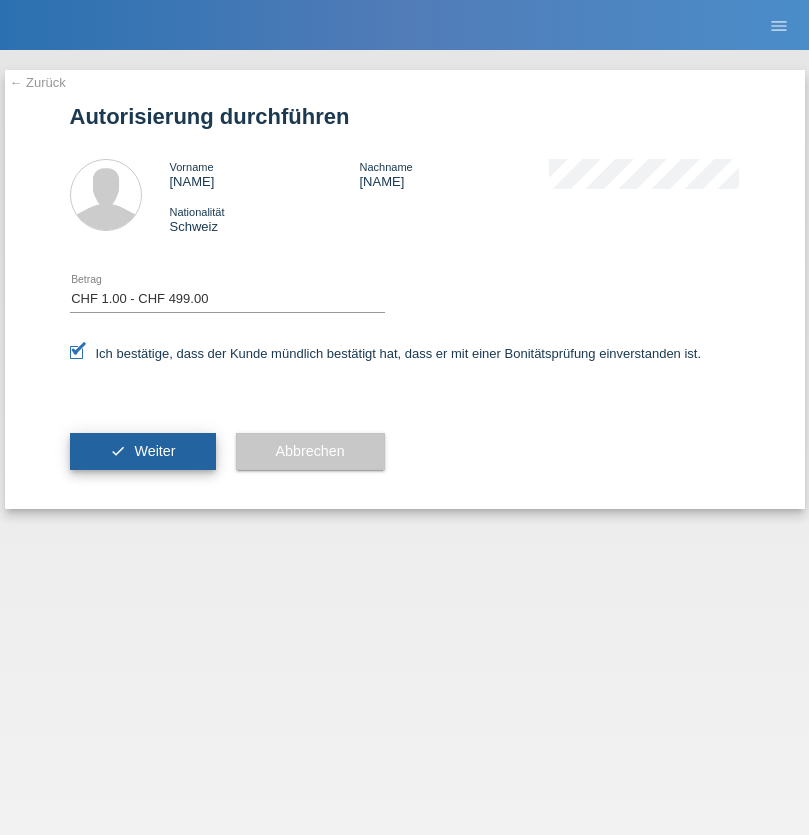 click on "Weiter" at bounding box center (154, 451) 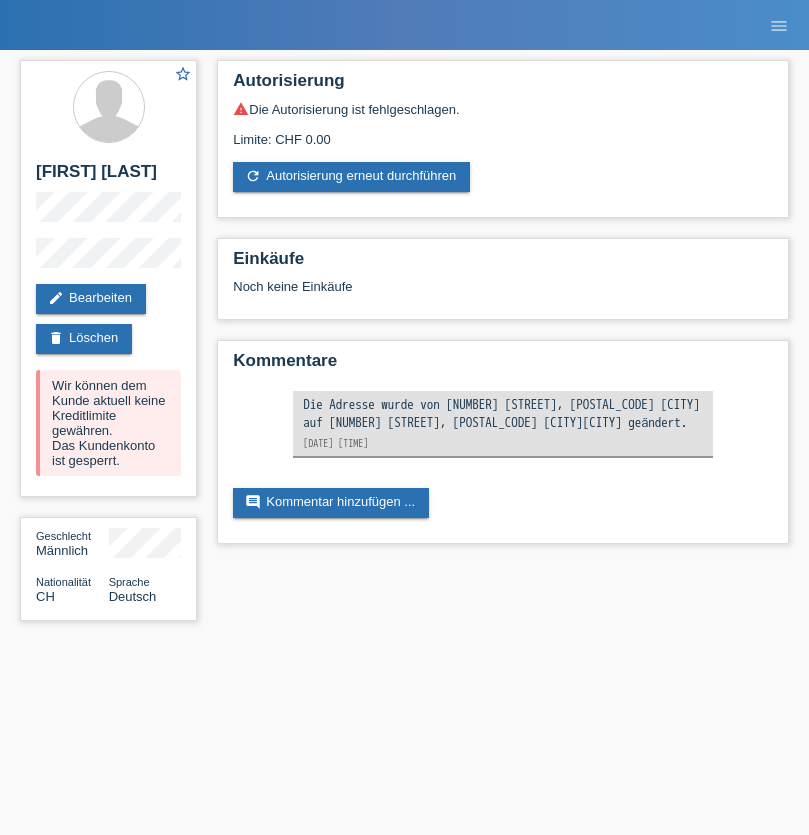 scroll, scrollTop: 0, scrollLeft: 0, axis: both 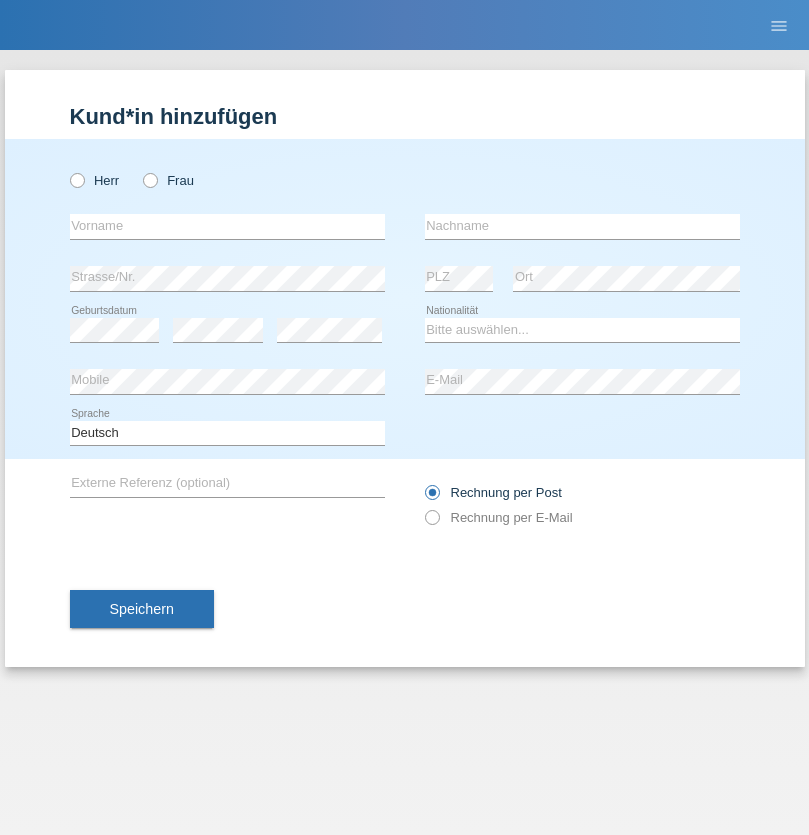 radio on "true" 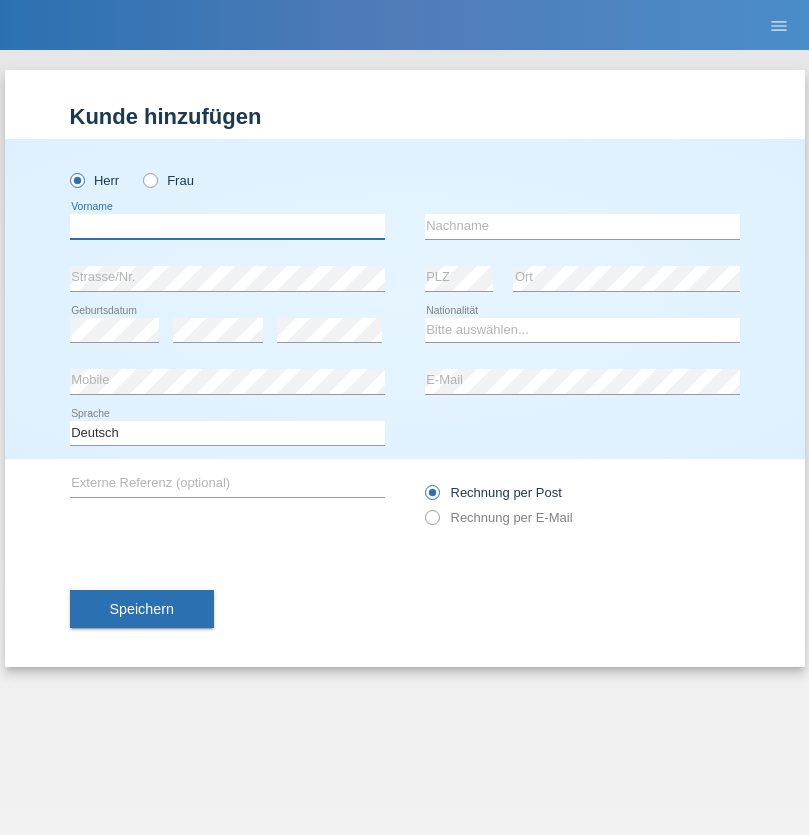 click at bounding box center [227, 226] 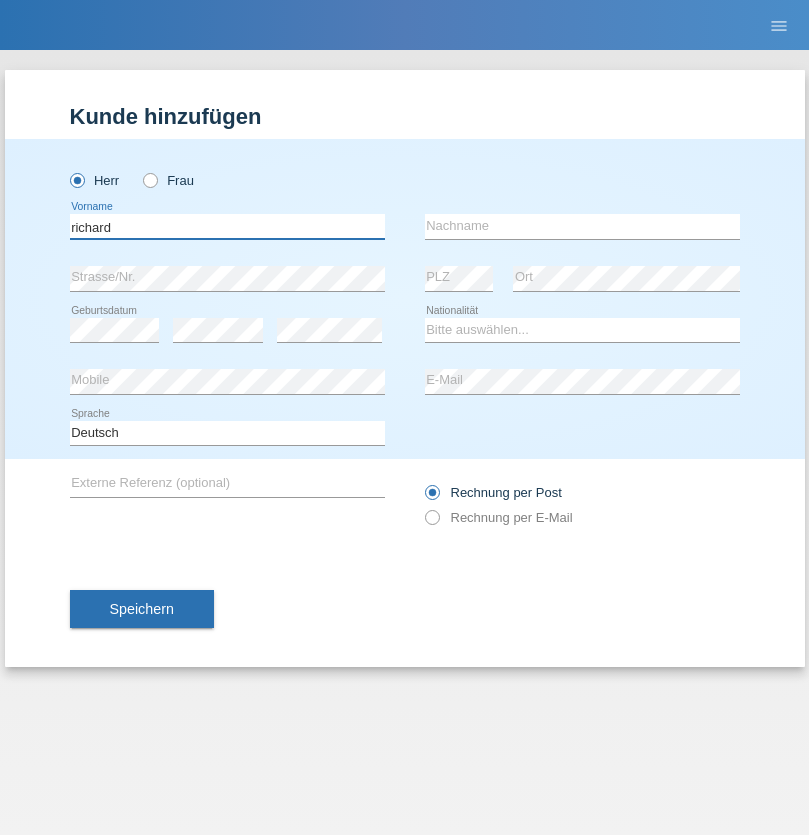 type on "richard" 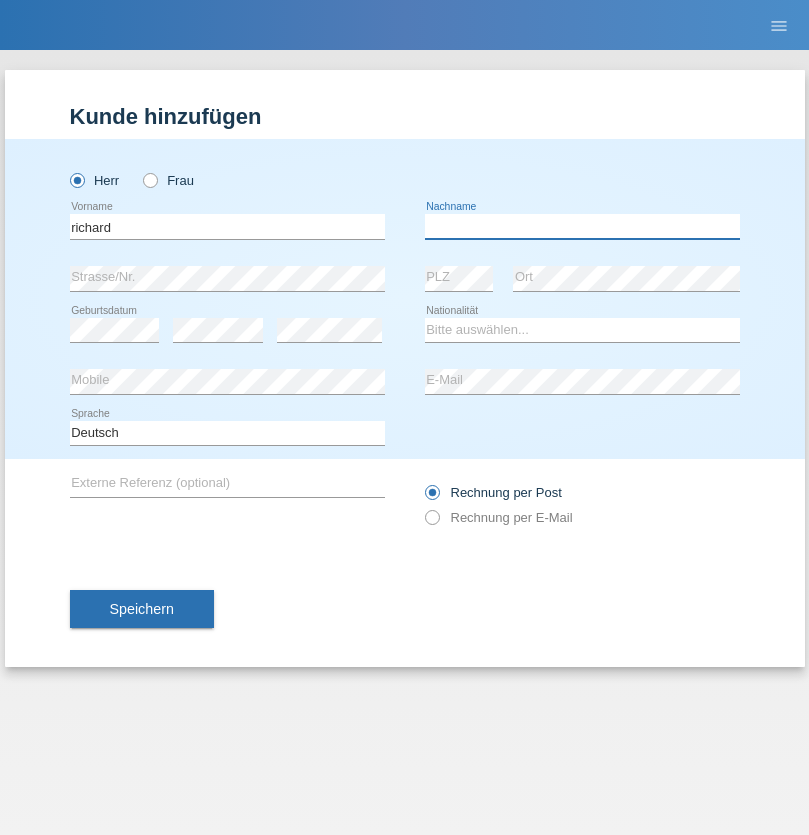 click at bounding box center (582, 226) 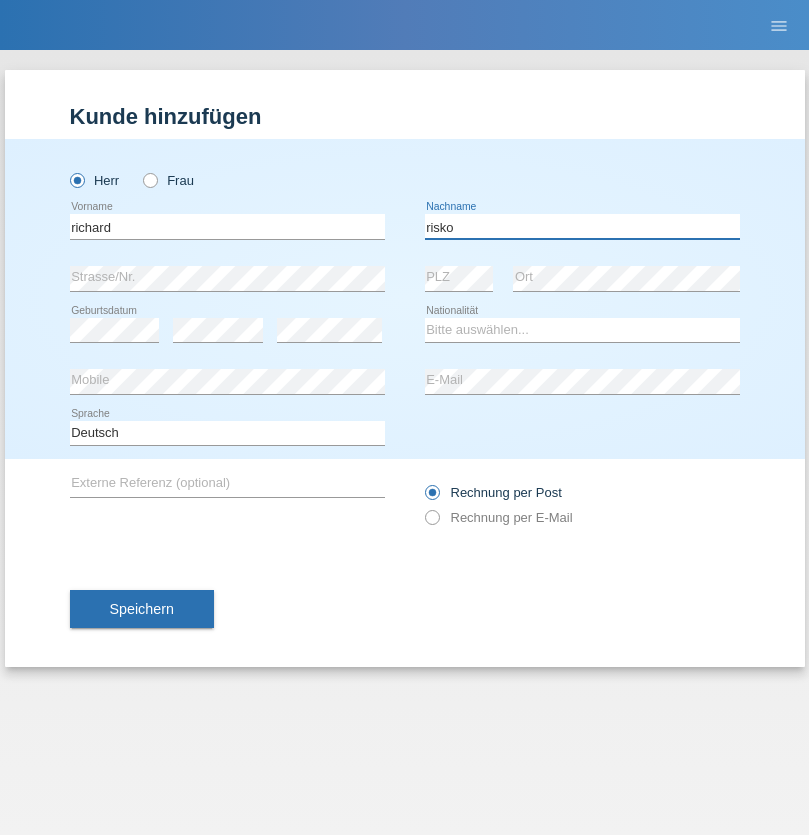 type on "risko" 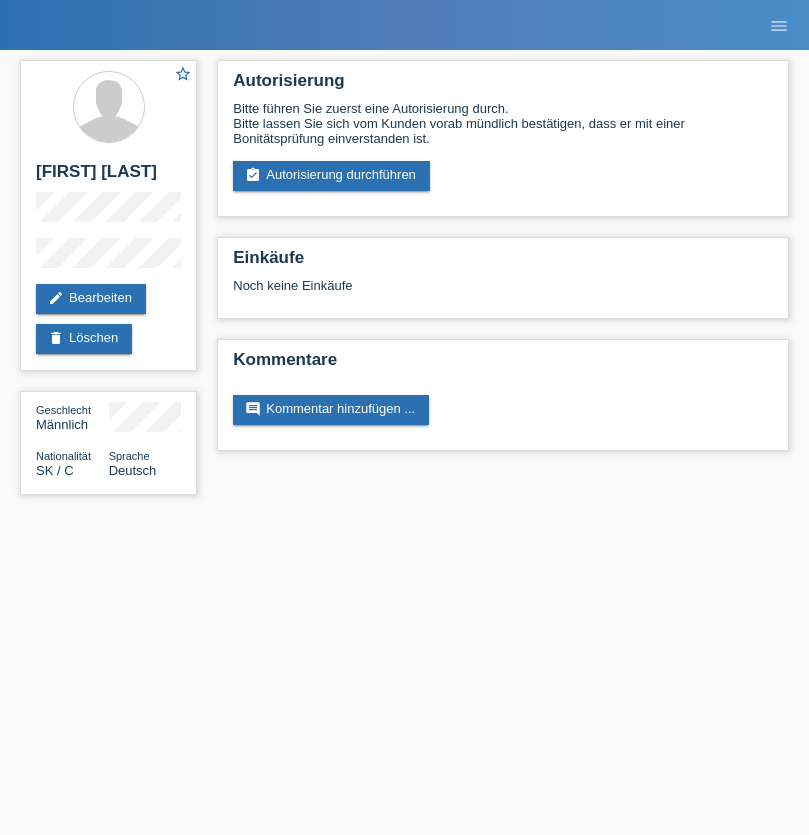scroll, scrollTop: 0, scrollLeft: 0, axis: both 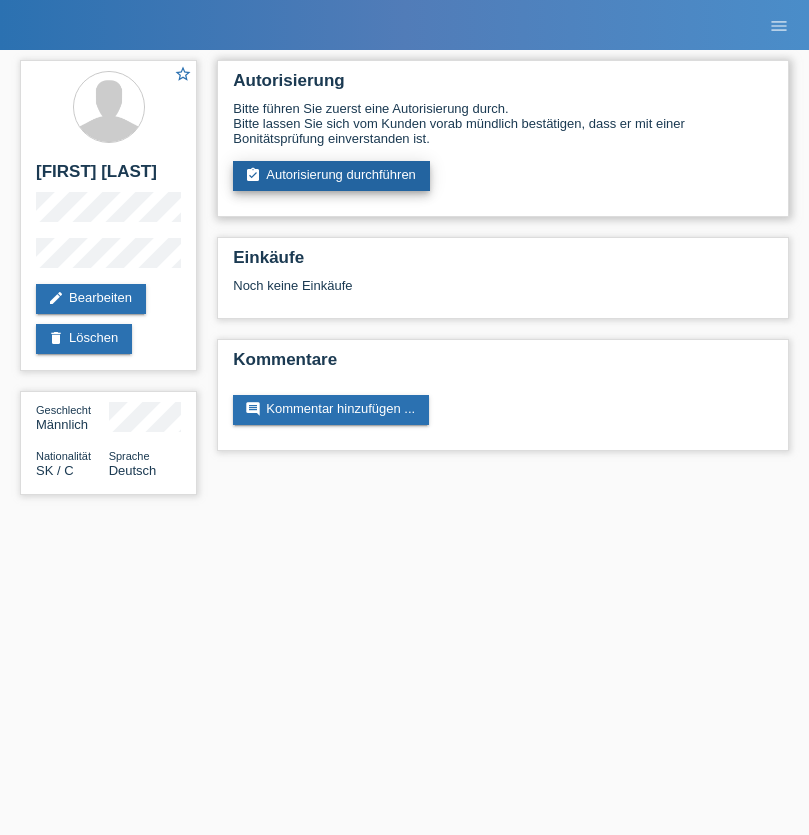 click on "assignment_turned_in  Autorisierung durchführen" at bounding box center (331, 176) 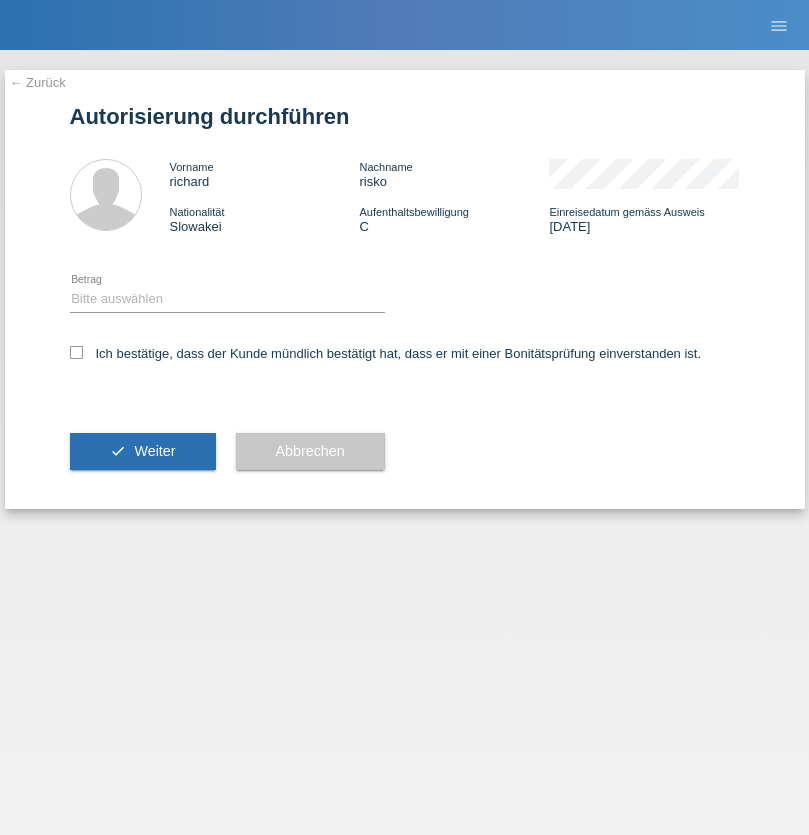 scroll, scrollTop: 0, scrollLeft: 0, axis: both 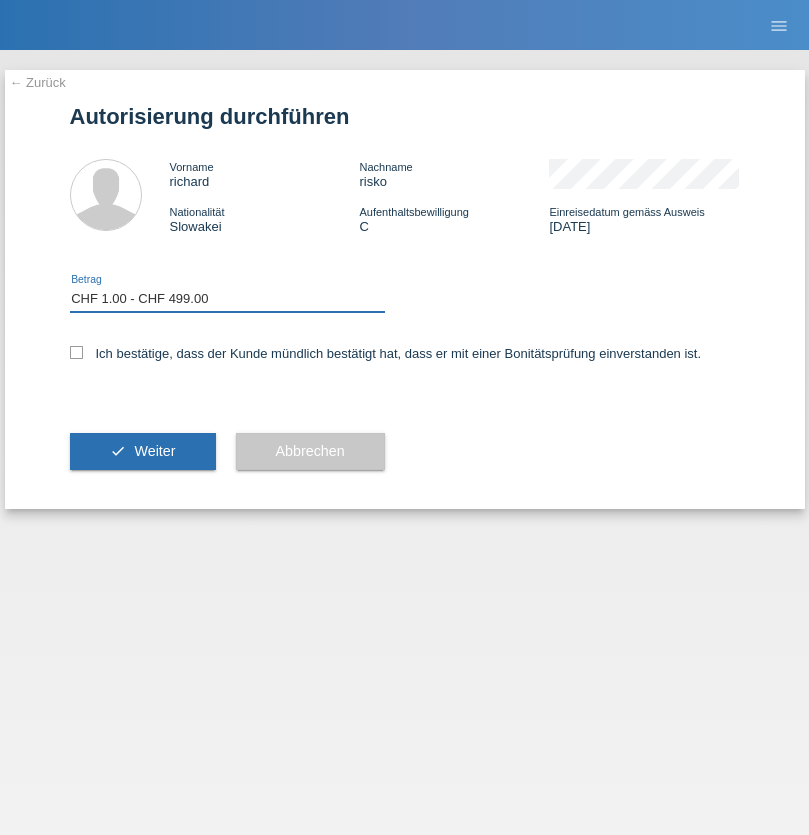checkbox on "true" 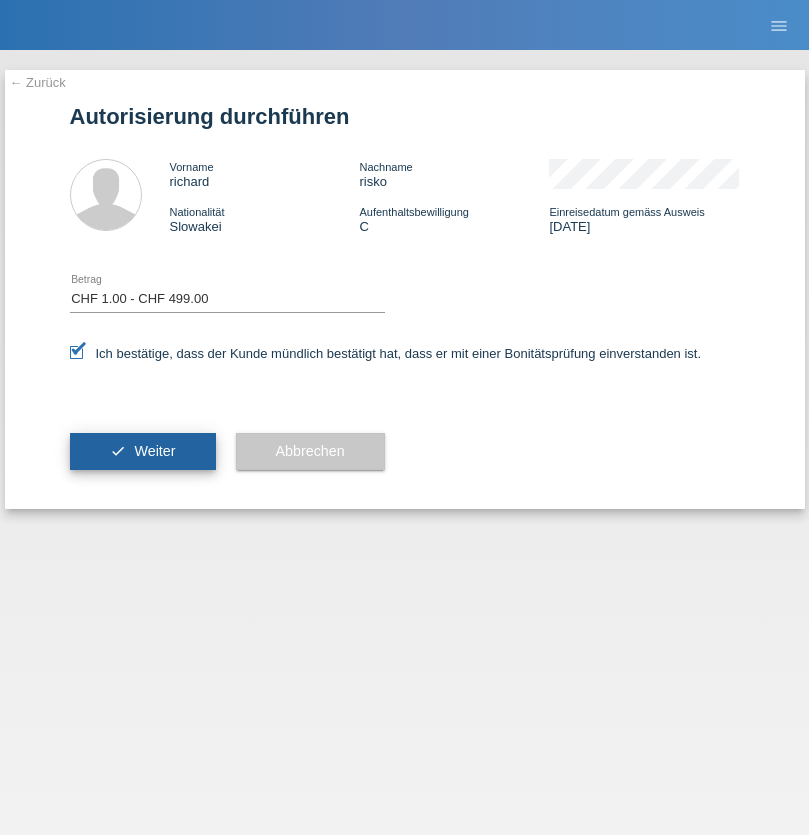 click on "Weiter" at bounding box center [154, 451] 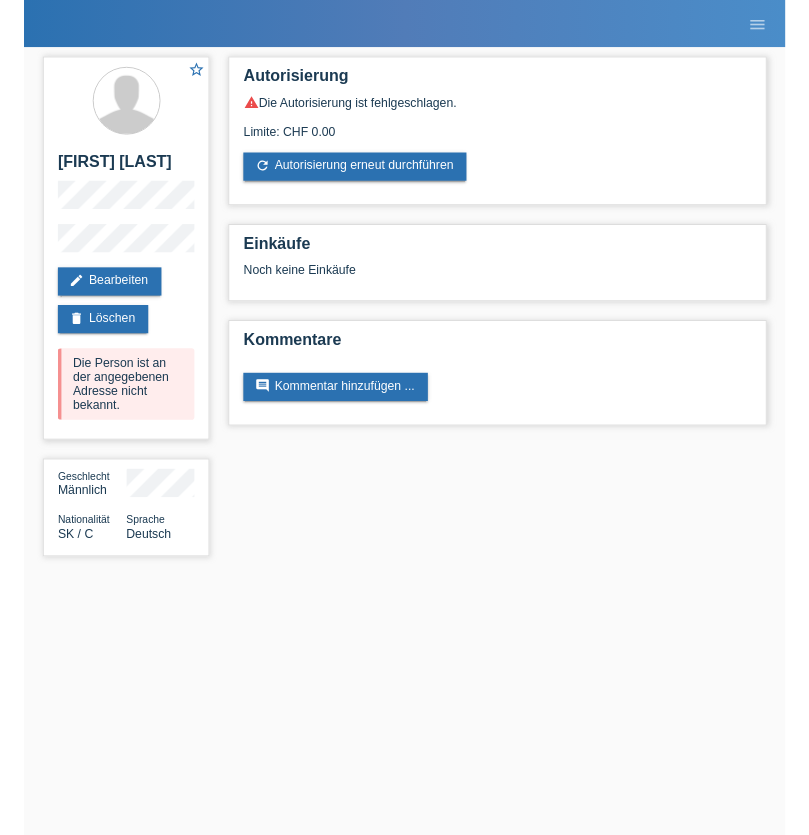 scroll, scrollTop: 0, scrollLeft: 0, axis: both 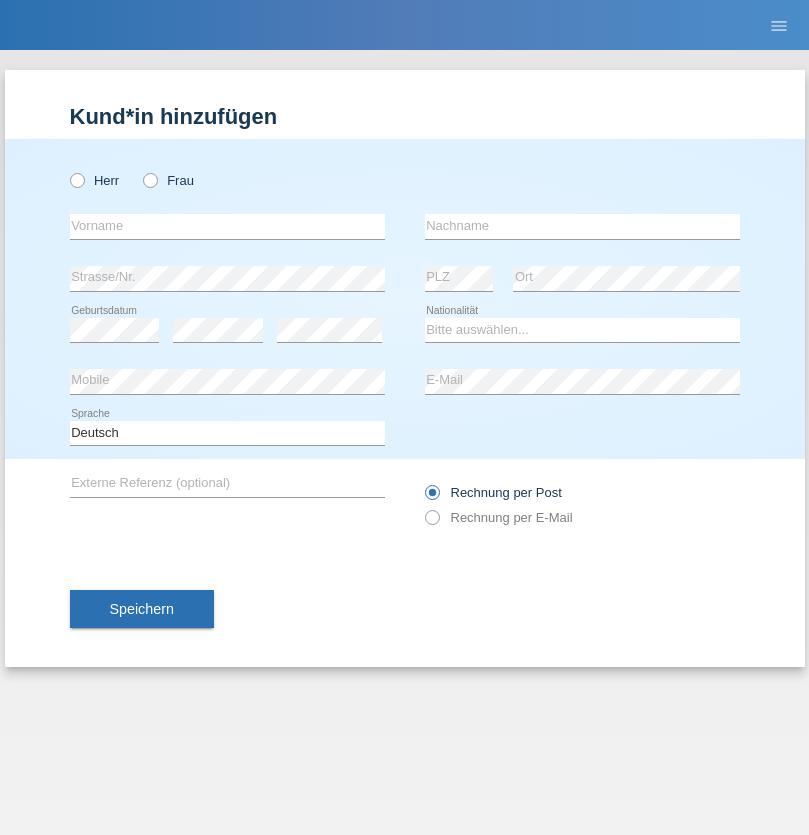 radio on "true" 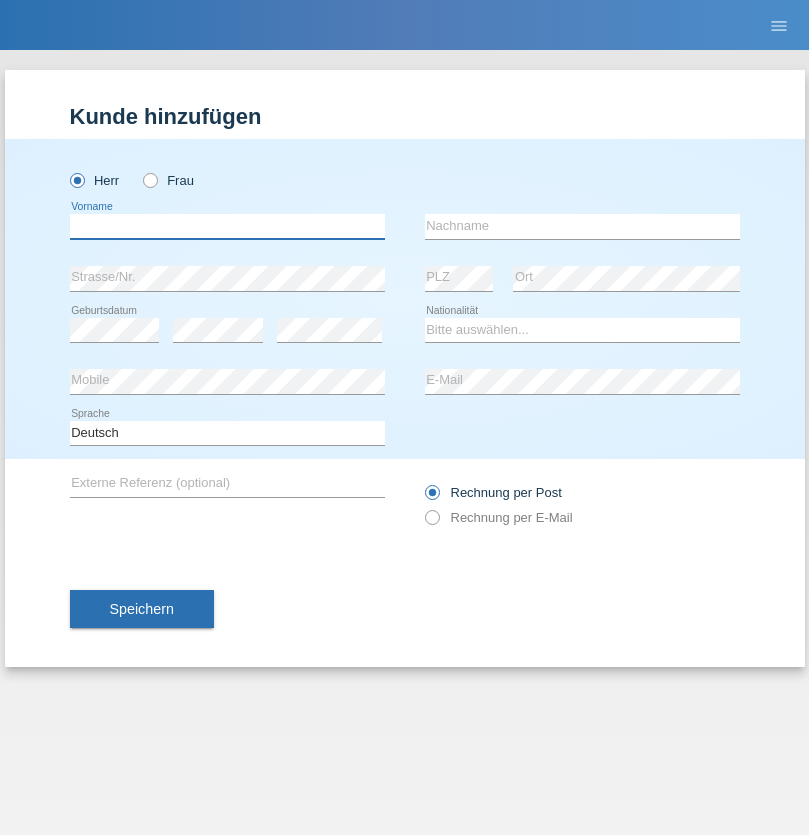 click at bounding box center [227, 226] 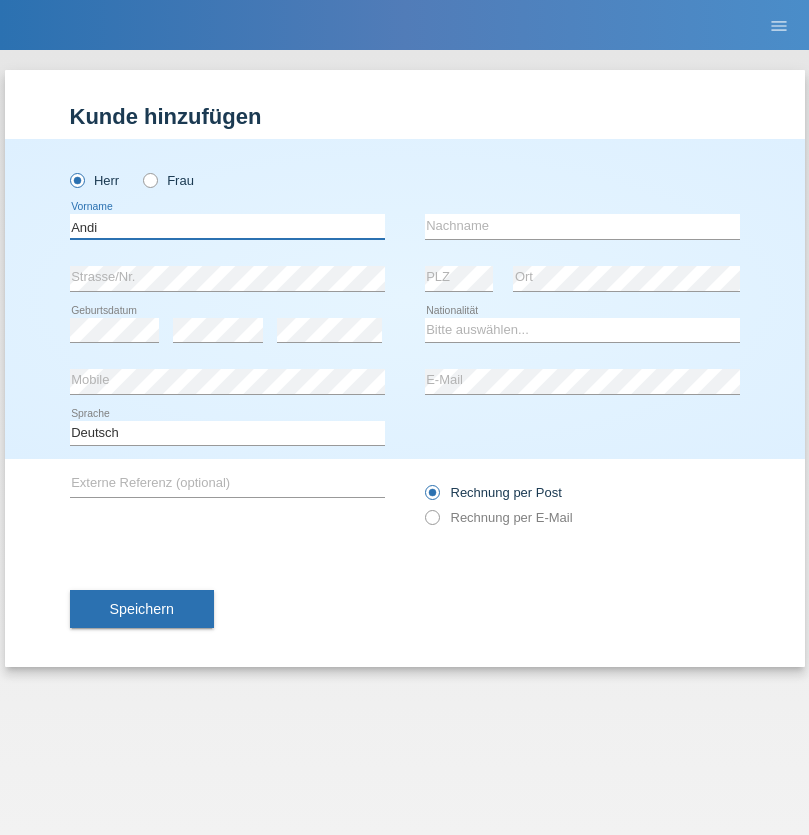 type on "Andi" 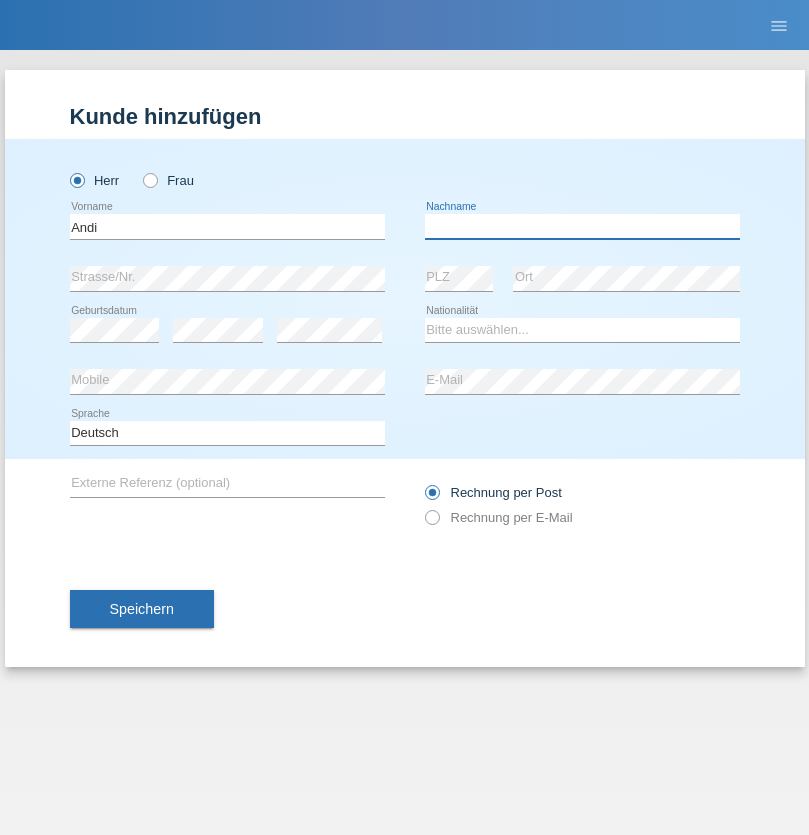 click at bounding box center (582, 226) 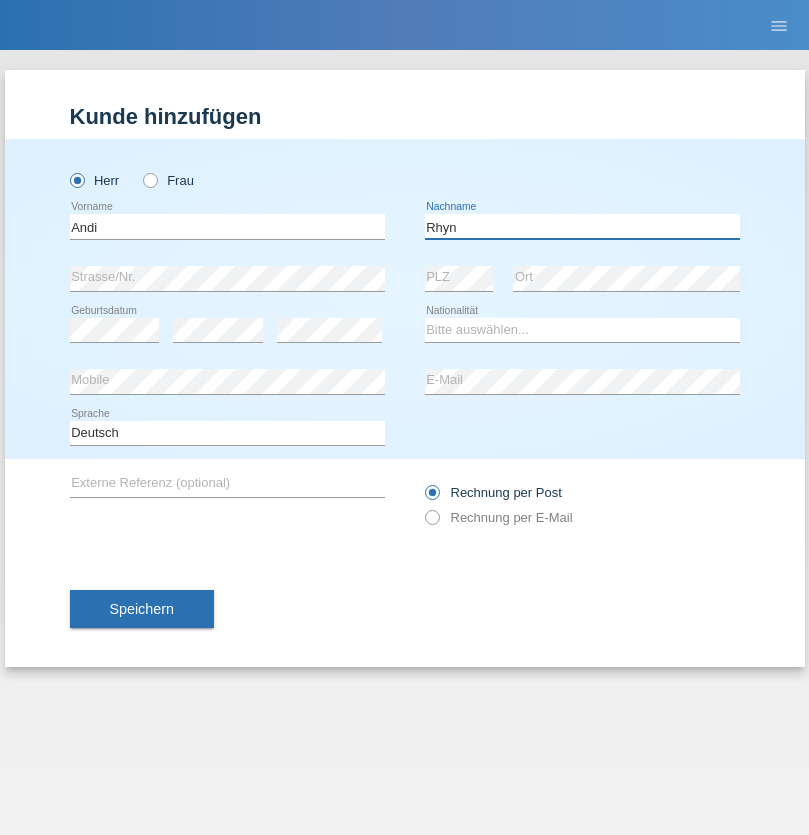 type on "Rhyn" 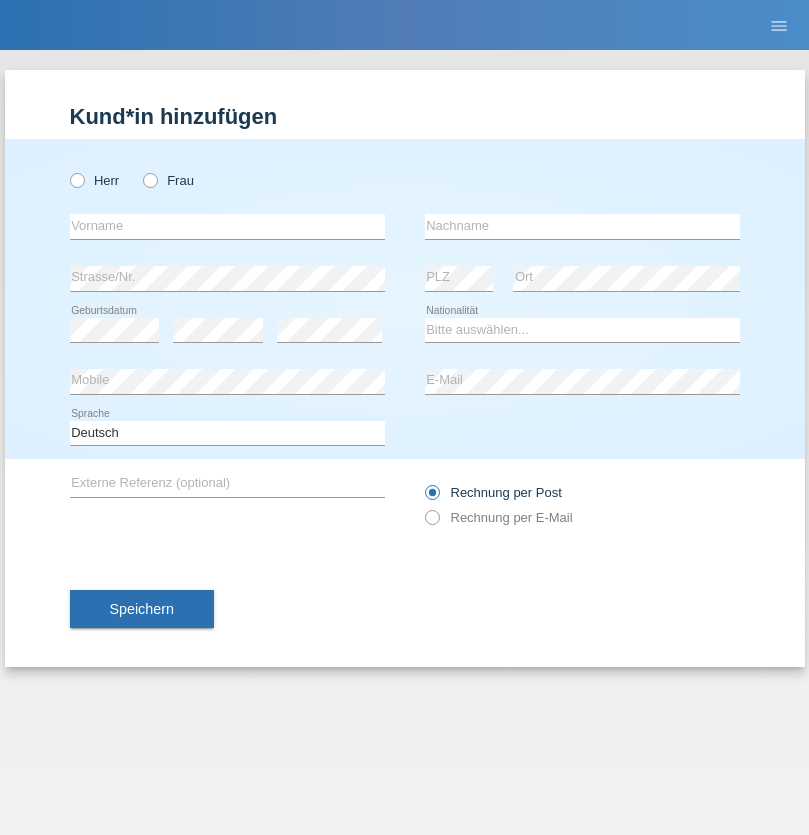 scroll, scrollTop: 0, scrollLeft: 0, axis: both 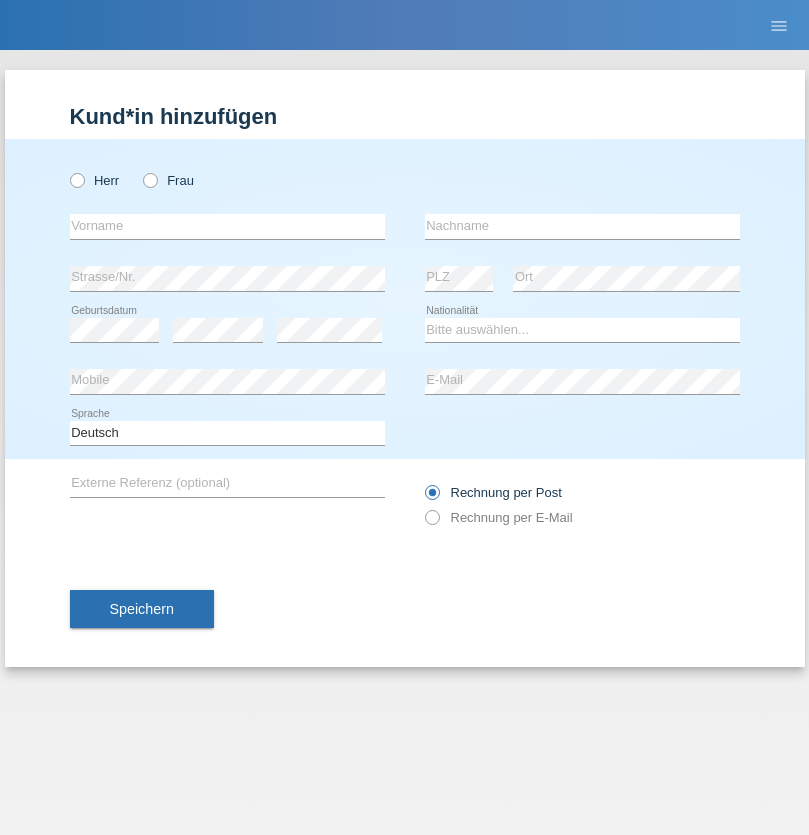 radio on "true" 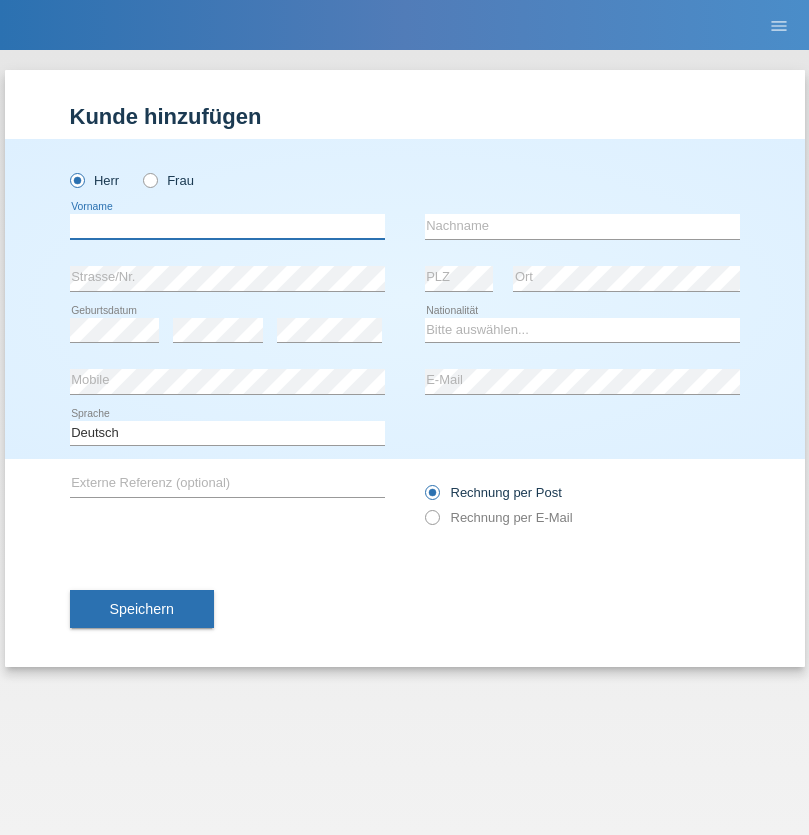 click at bounding box center [227, 226] 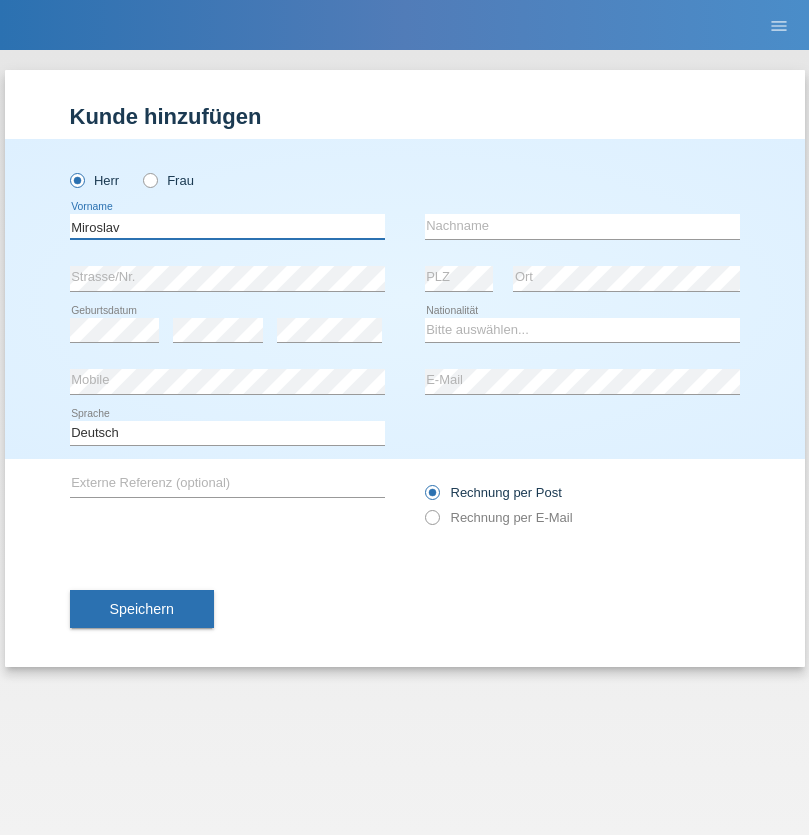 type on "Miroslav" 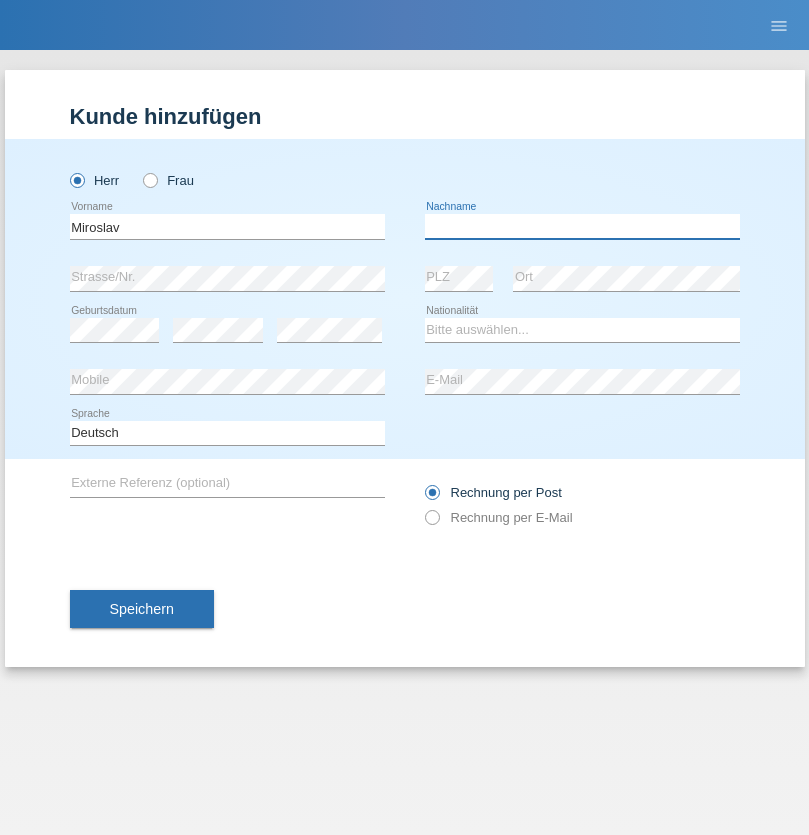 click at bounding box center (582, 226) 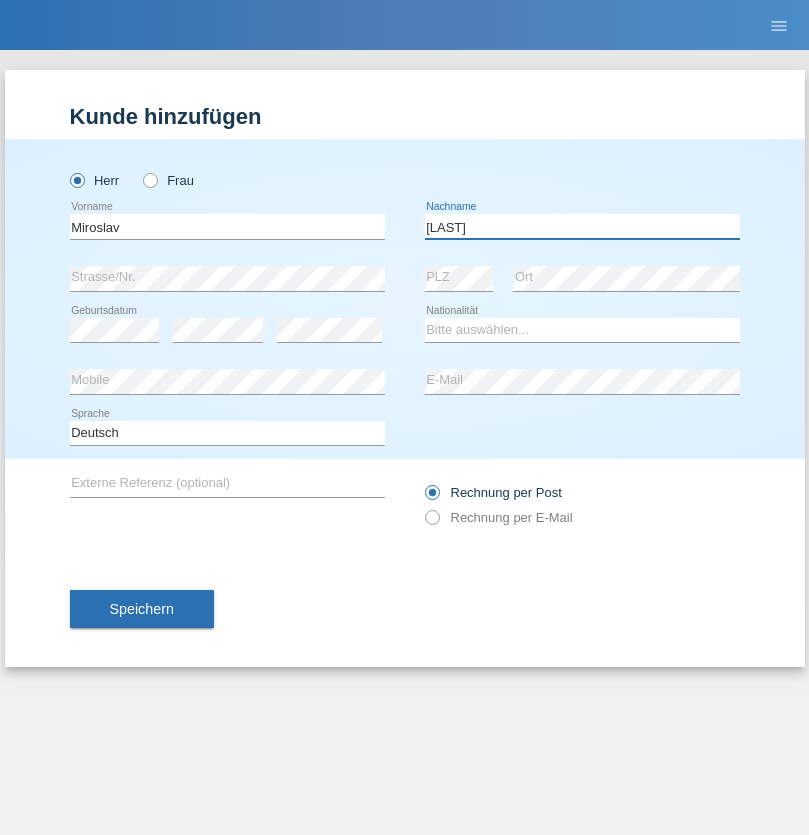 type on "Yordanov" 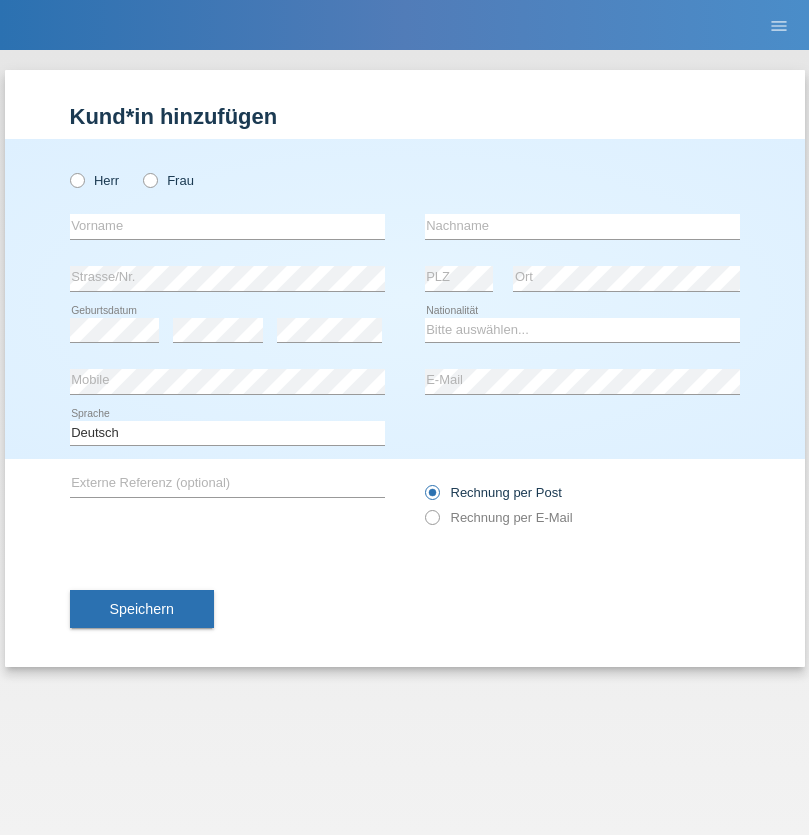 scroll, scrollTop: 0, scrollLeft: 0, axis: both 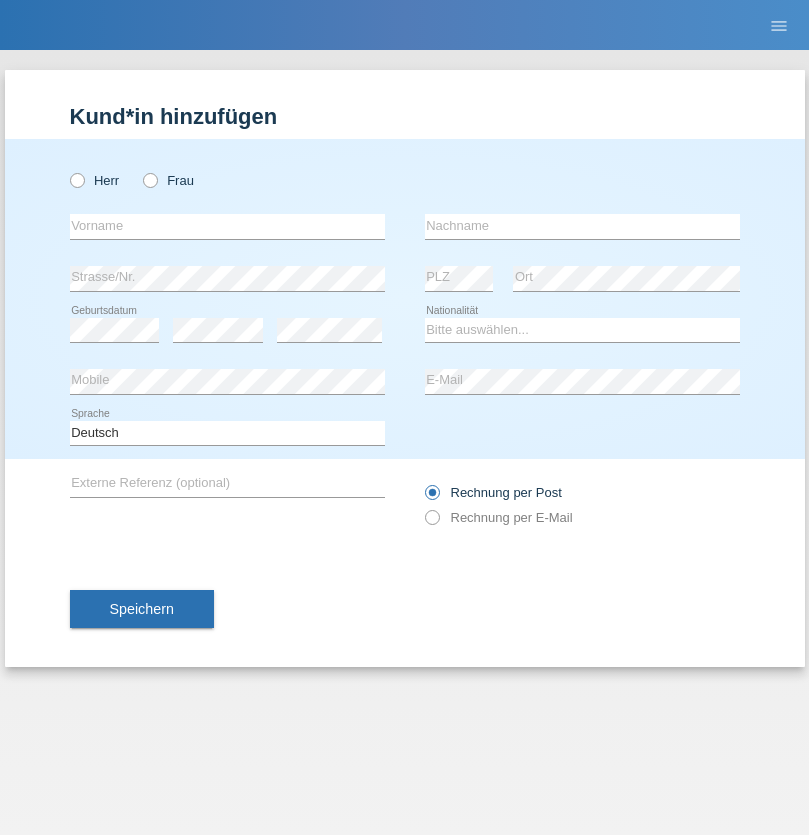 radio on "true" 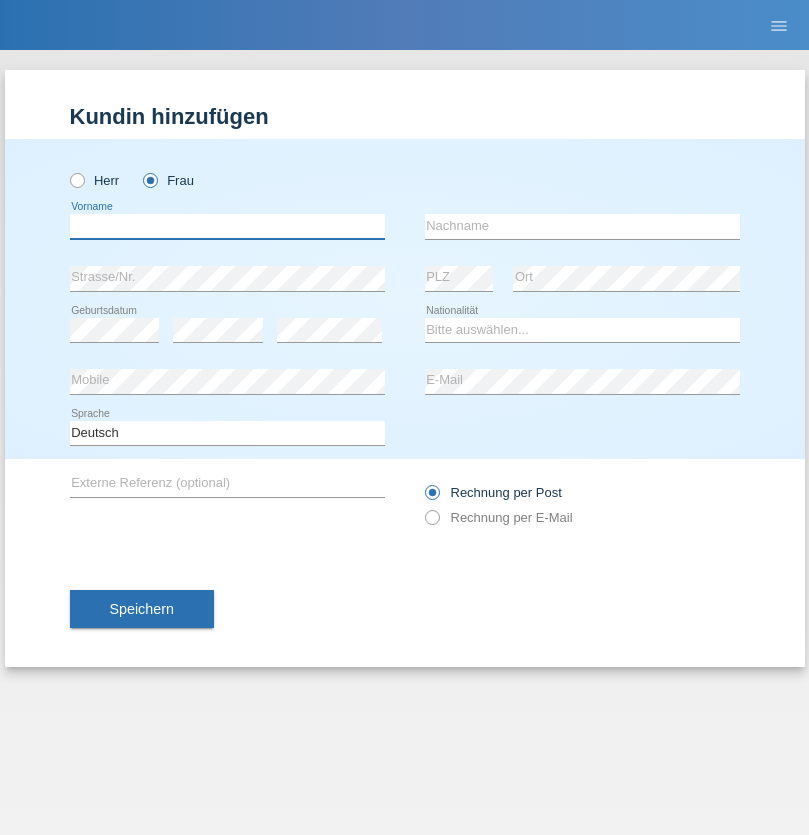 click at bounding box center (227, 226) 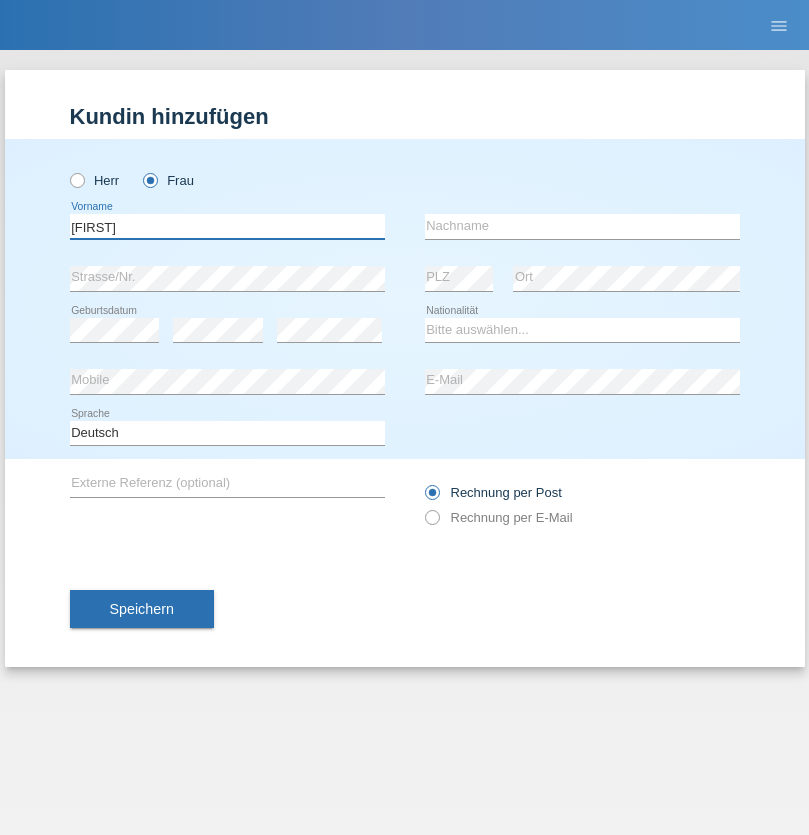 type on "Latifah" 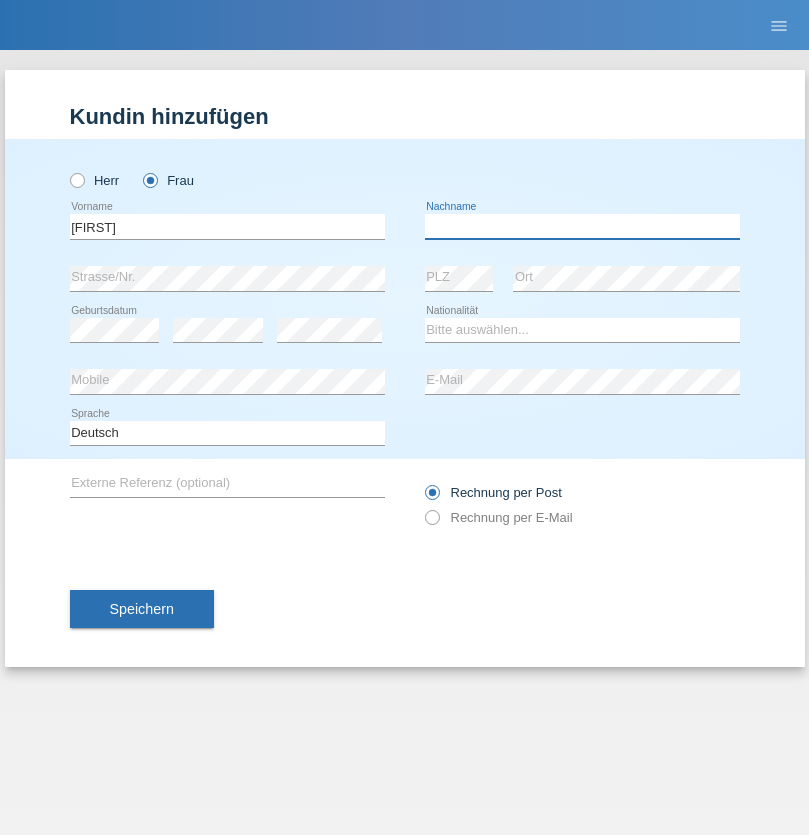 click at bounding box center [582, 226] 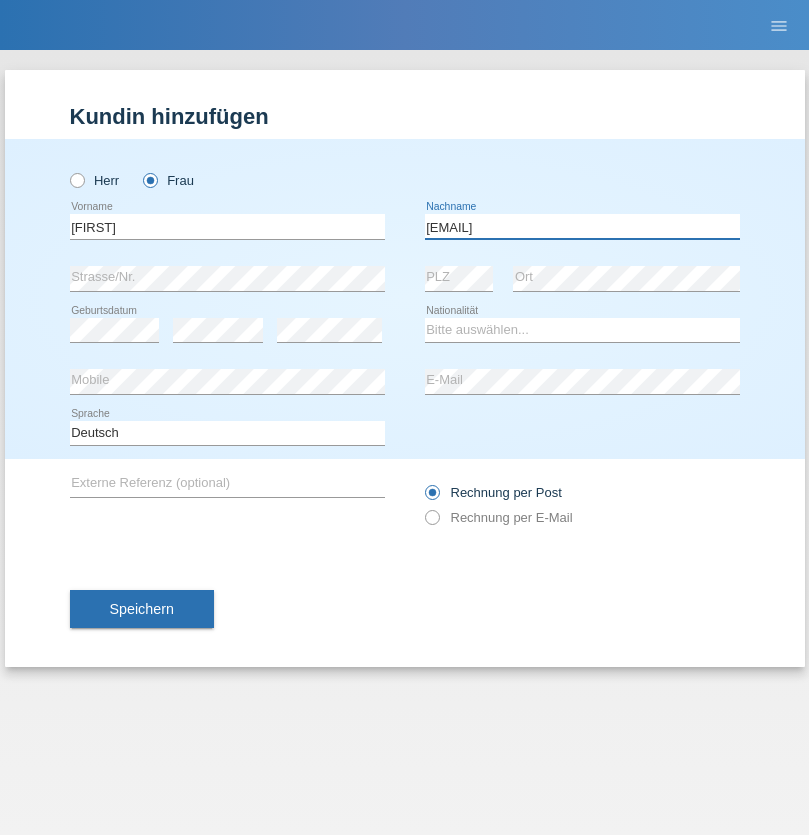 type on "meryemy@hotmail.com" 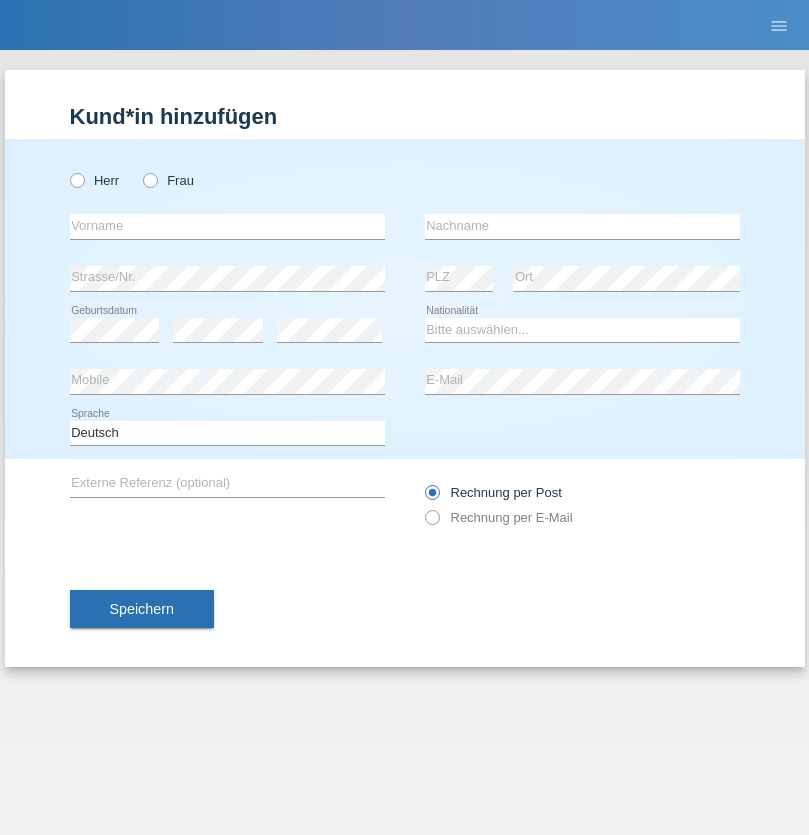 scroll, scrollTop: 0, scrollLeft: 0, axis: both 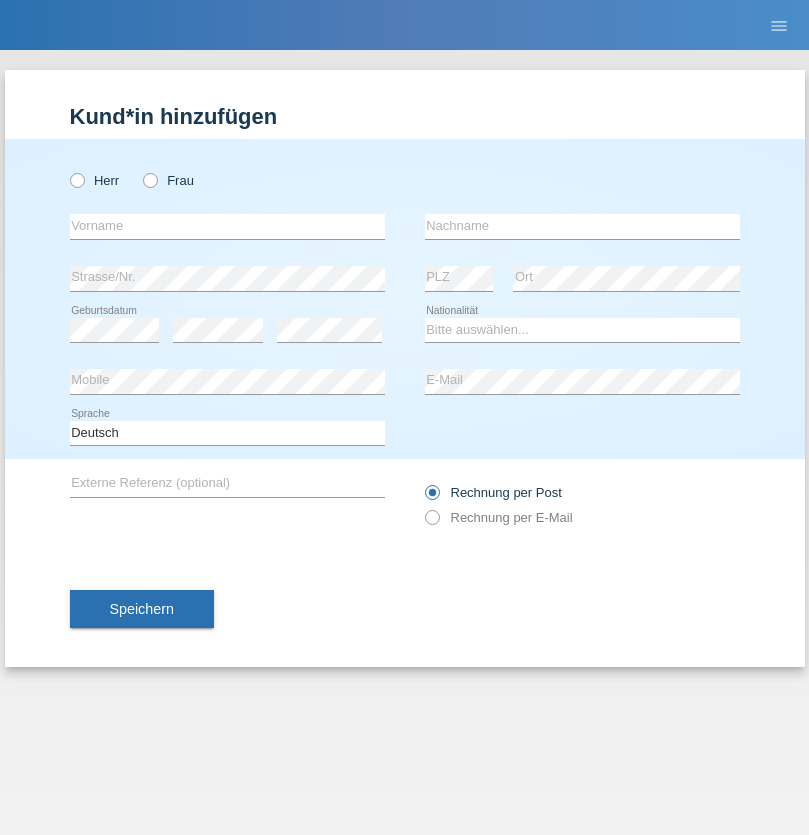 radio on "true" 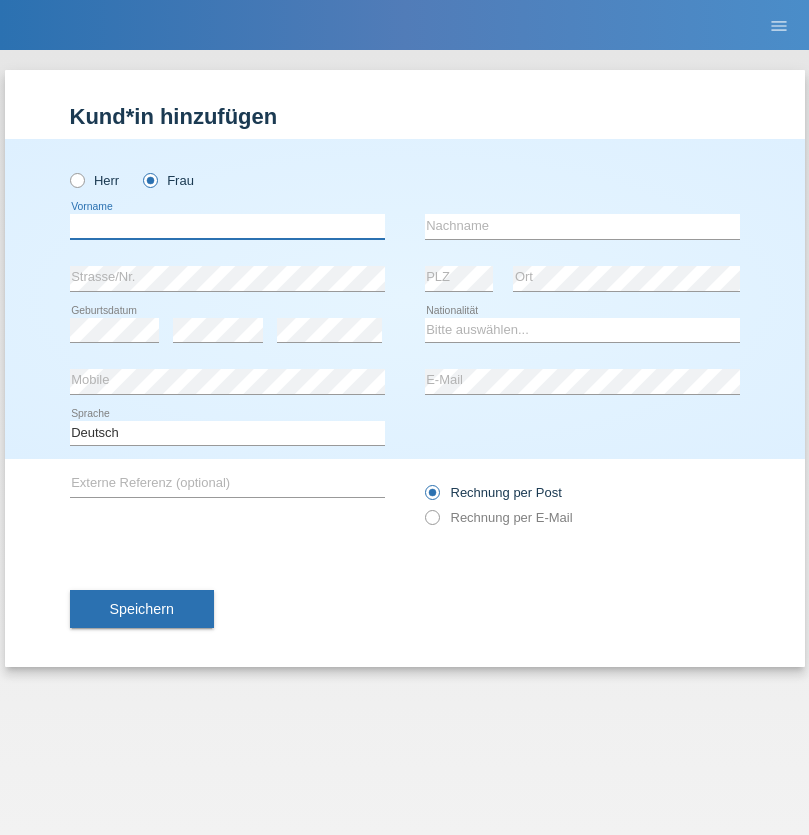click at bounding box center [227, 226] 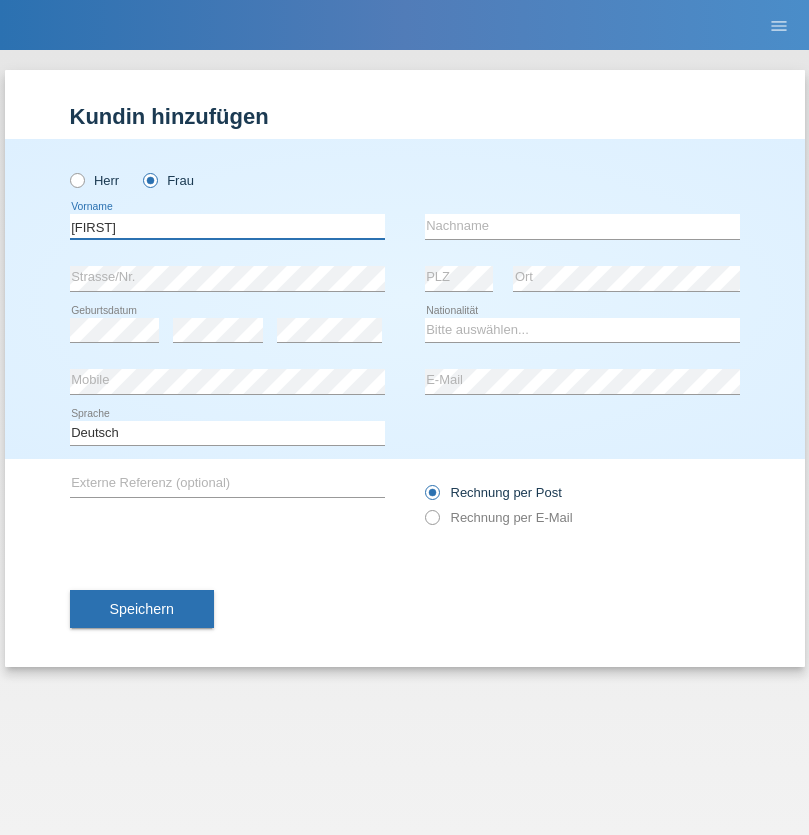 type on "Meryem" 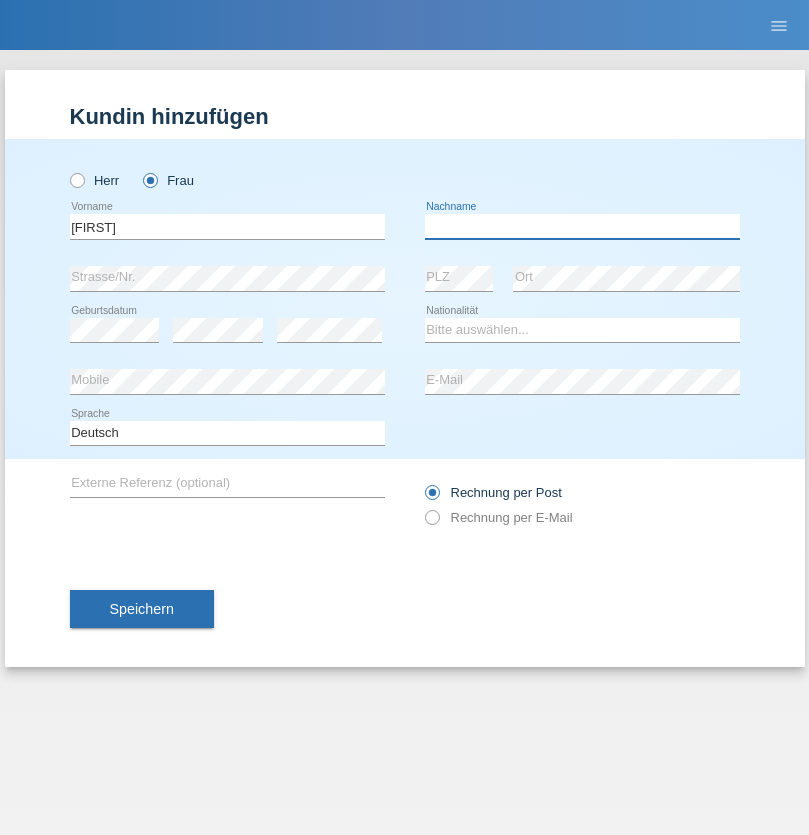 click at bounding box center [582, 226] 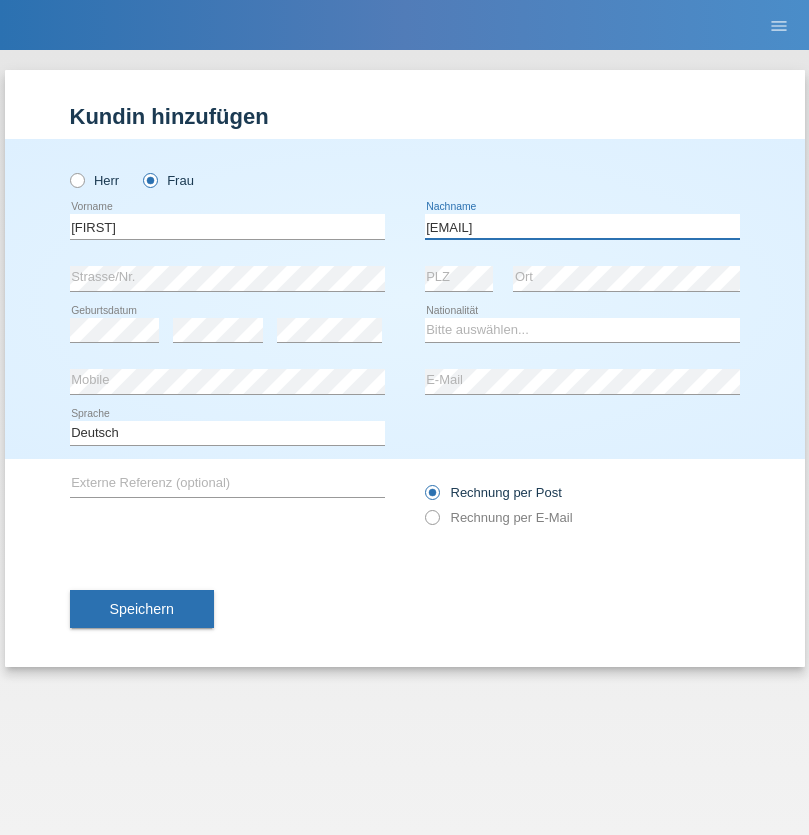 type on "meryemy@hotmail.com" 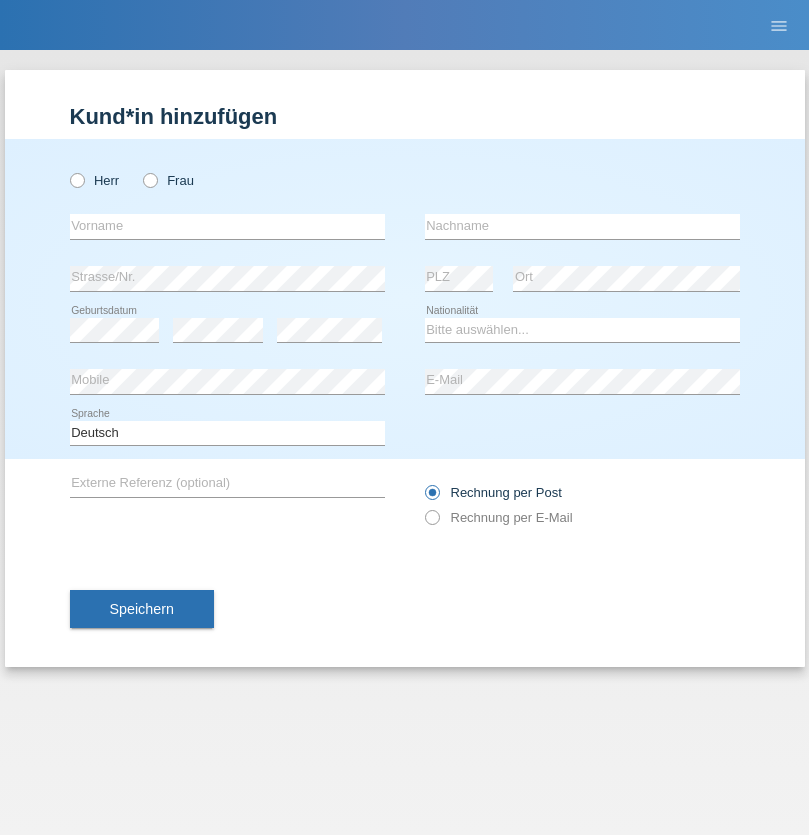 scroll, scrollTop: 0, scrollLeft: 0, axis: both 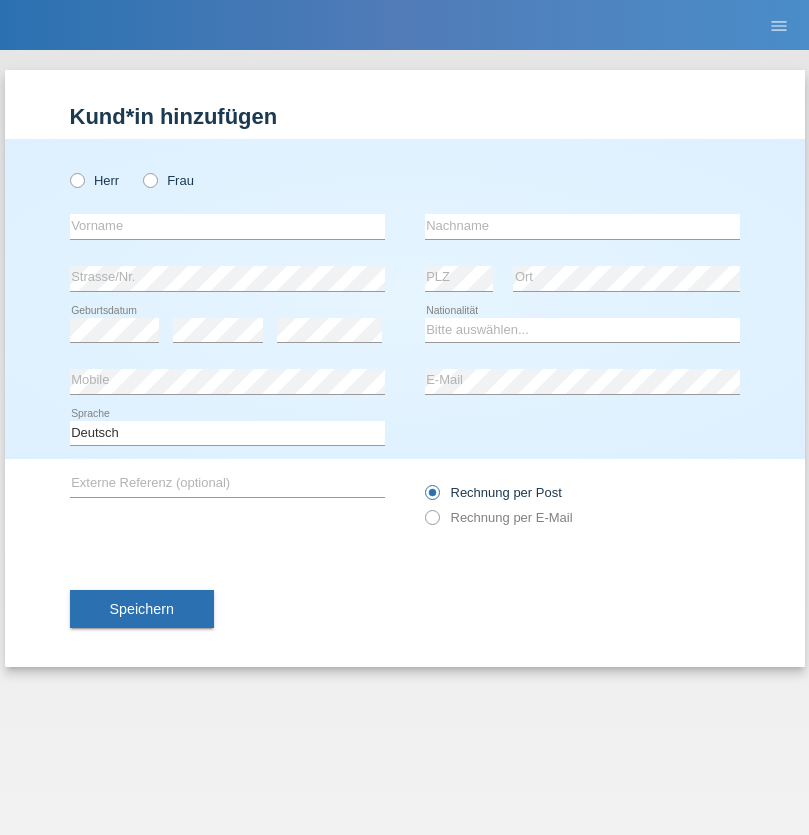 radio on "true" 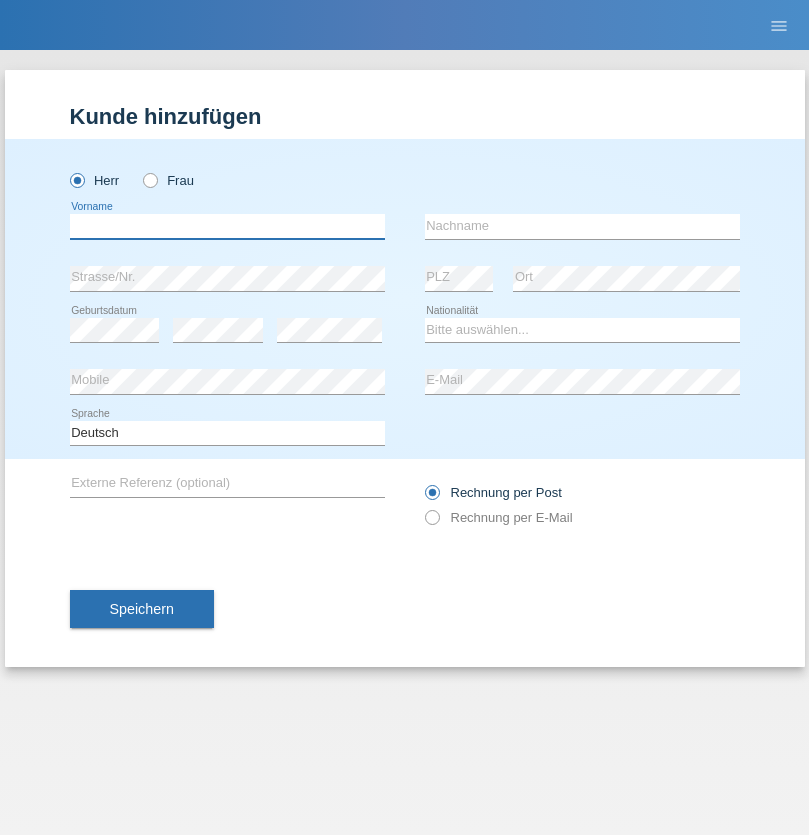 click at bounding box center (227, 226) 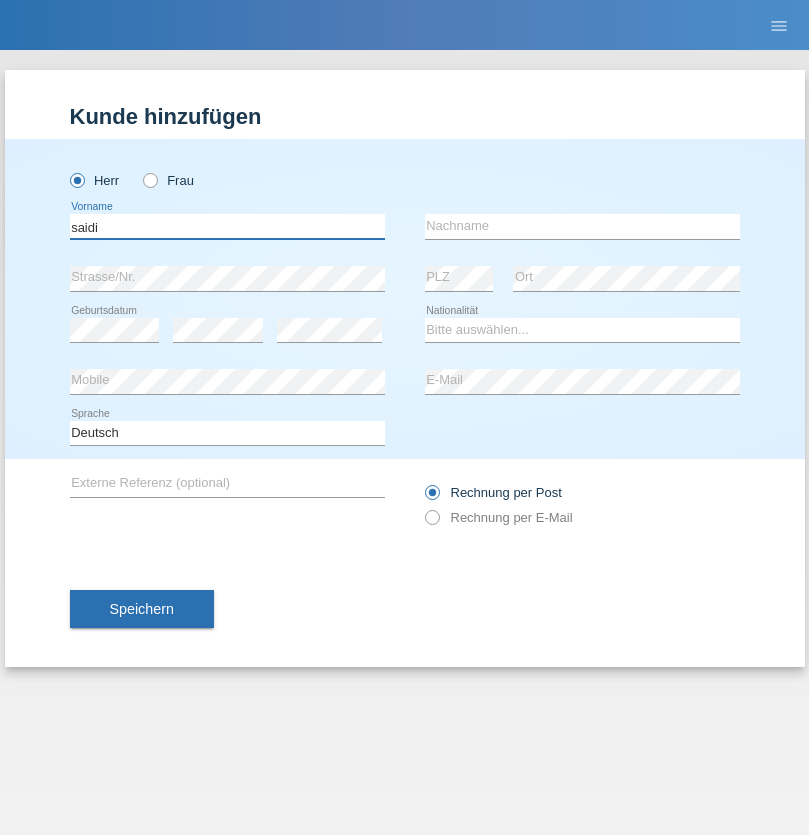 type on "saidi" 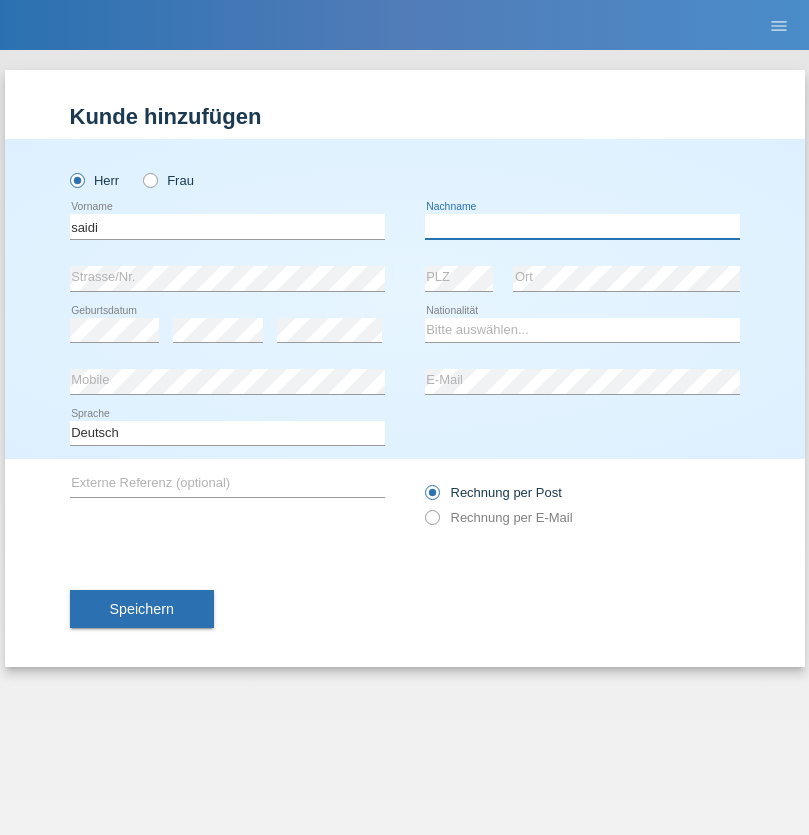 click at bounding box center [582, 226] 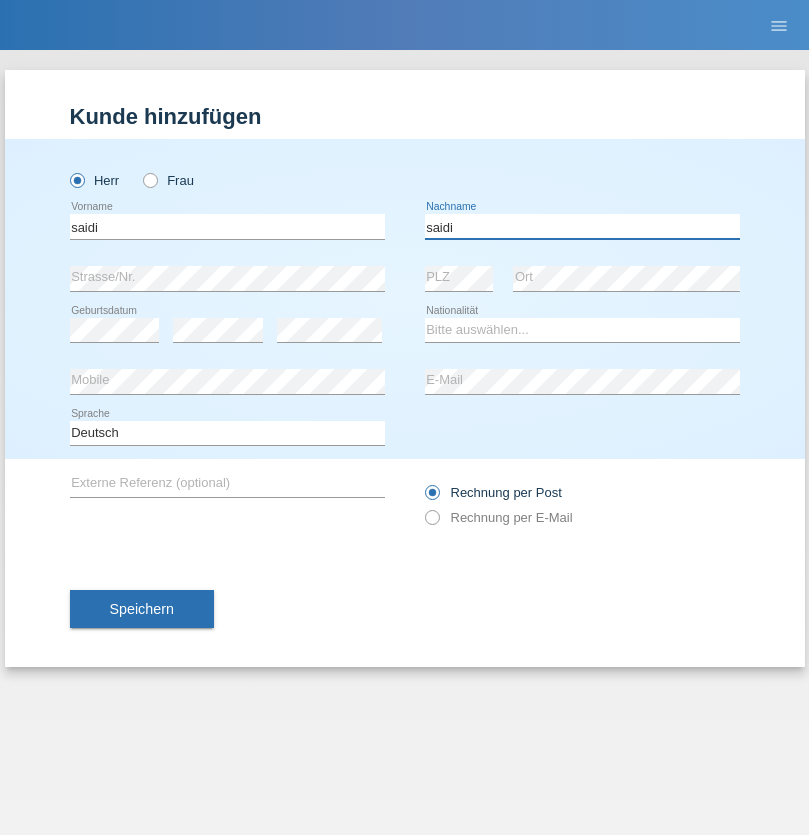 type on "saidi" 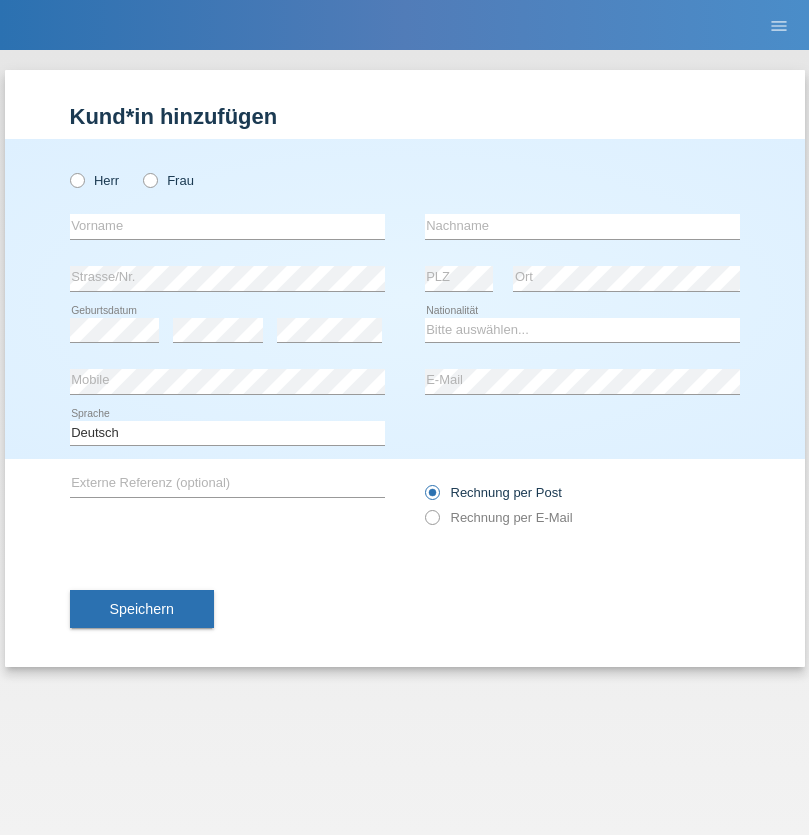 scroll, scrollTop: 0, scrollLeft: 0, axis: both 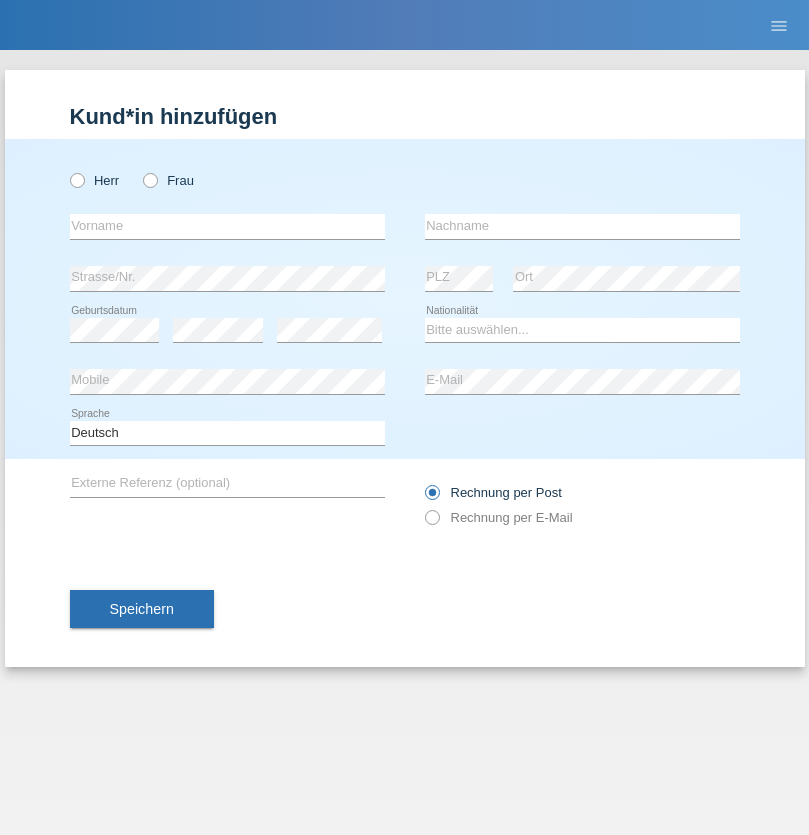radio on "true" 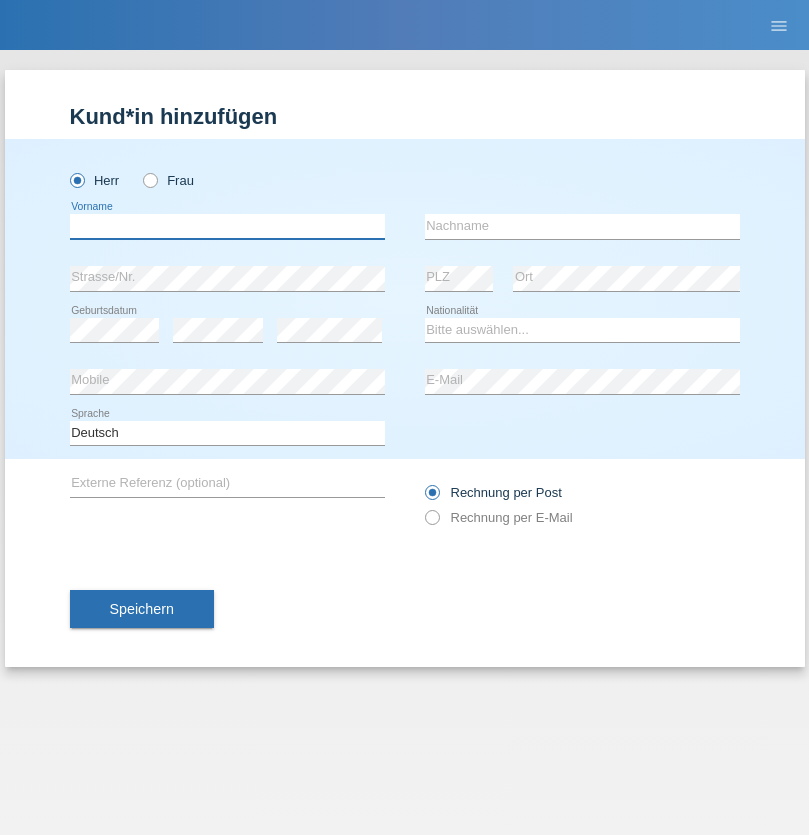 click at bounding box center (227, 226) 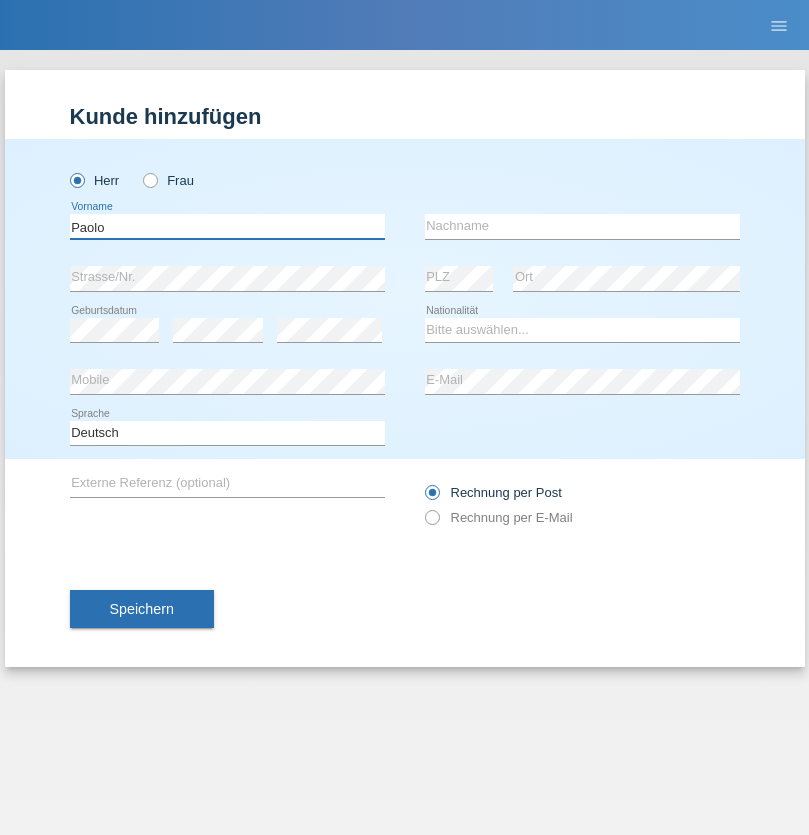 type on "Paolo" 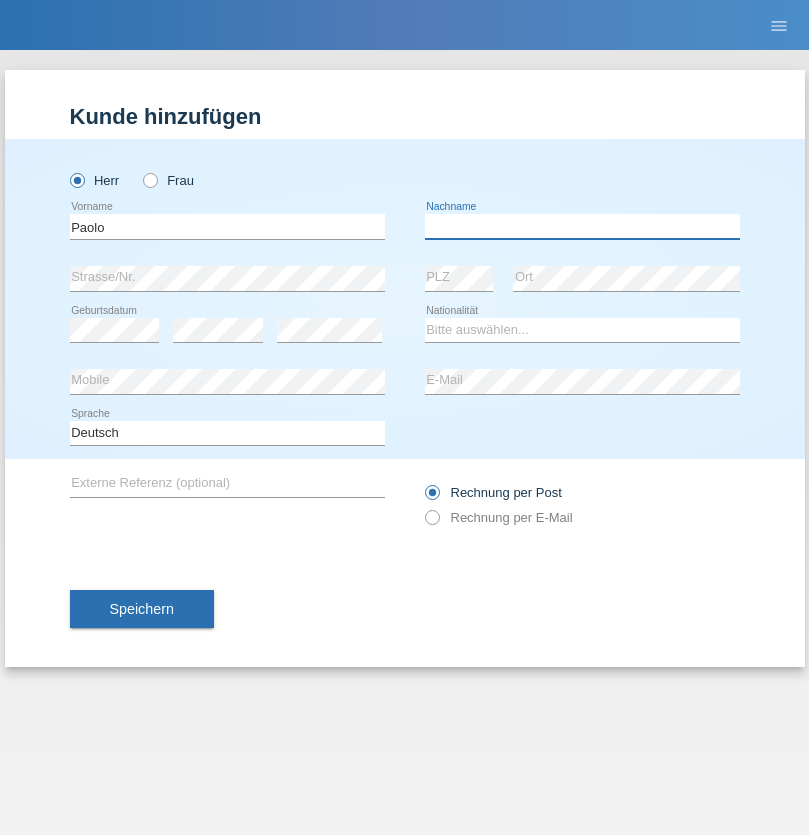 click at bounding box center [582, 226] 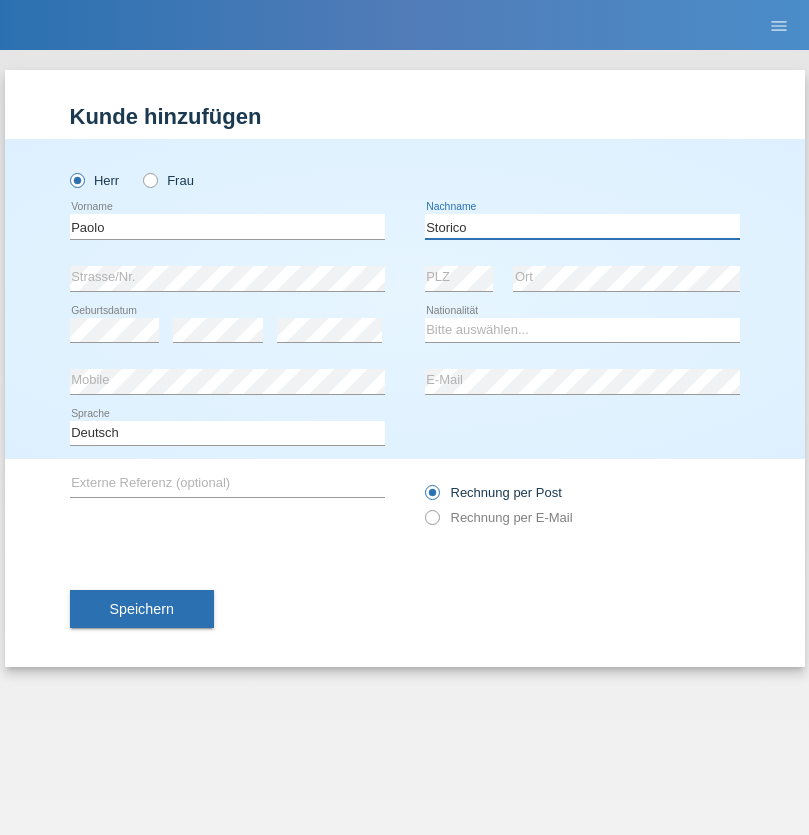 type on "Storico" 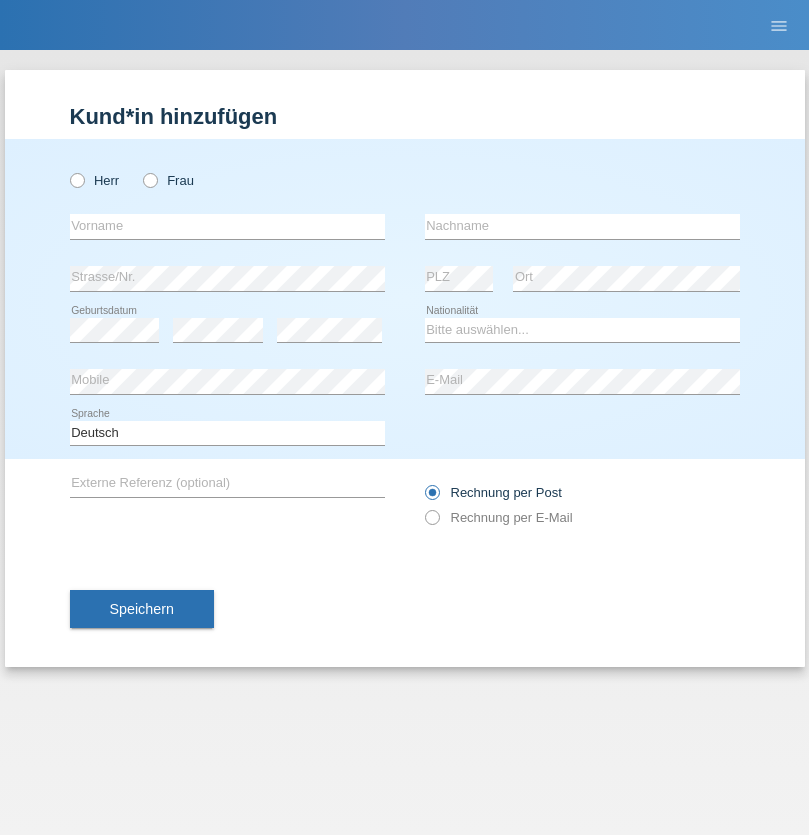 scroll, scrollTop: 0, scrollLeft: 0, axis: both 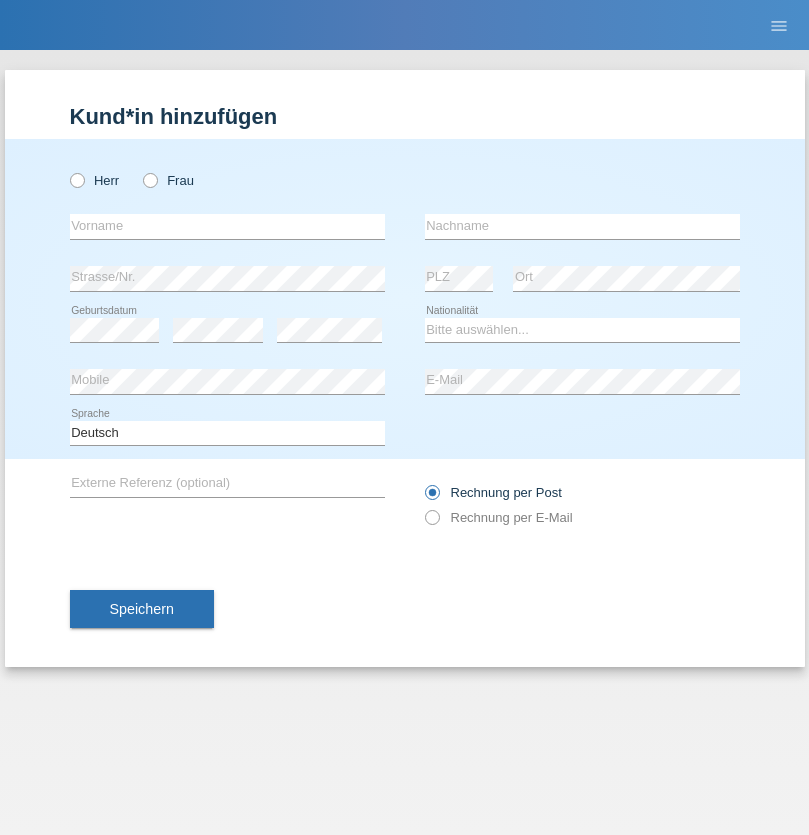 radio on "true" 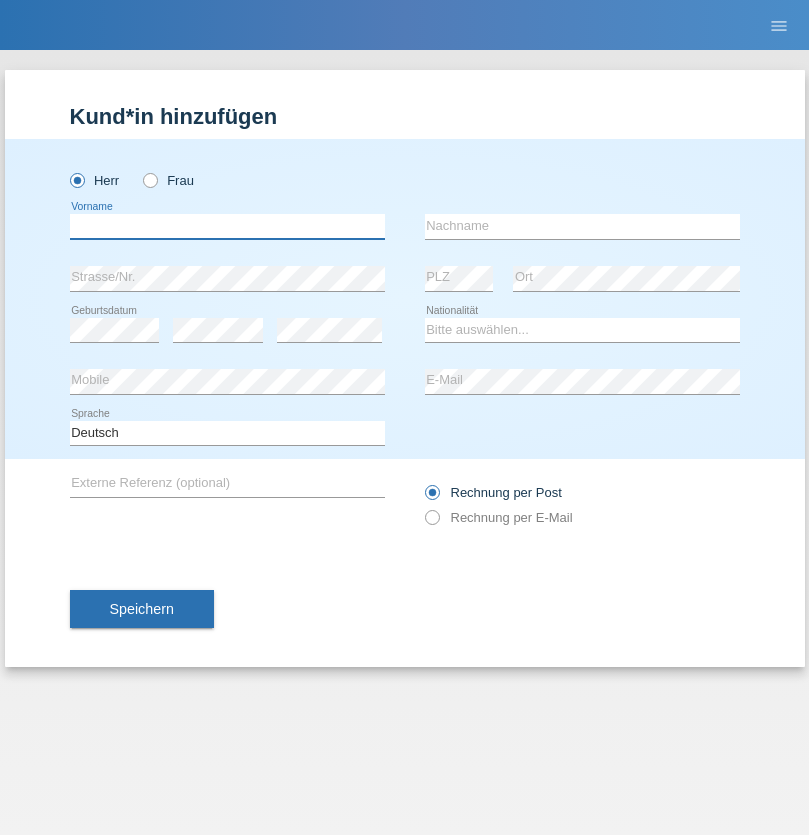click at bounding box center (227, 226) 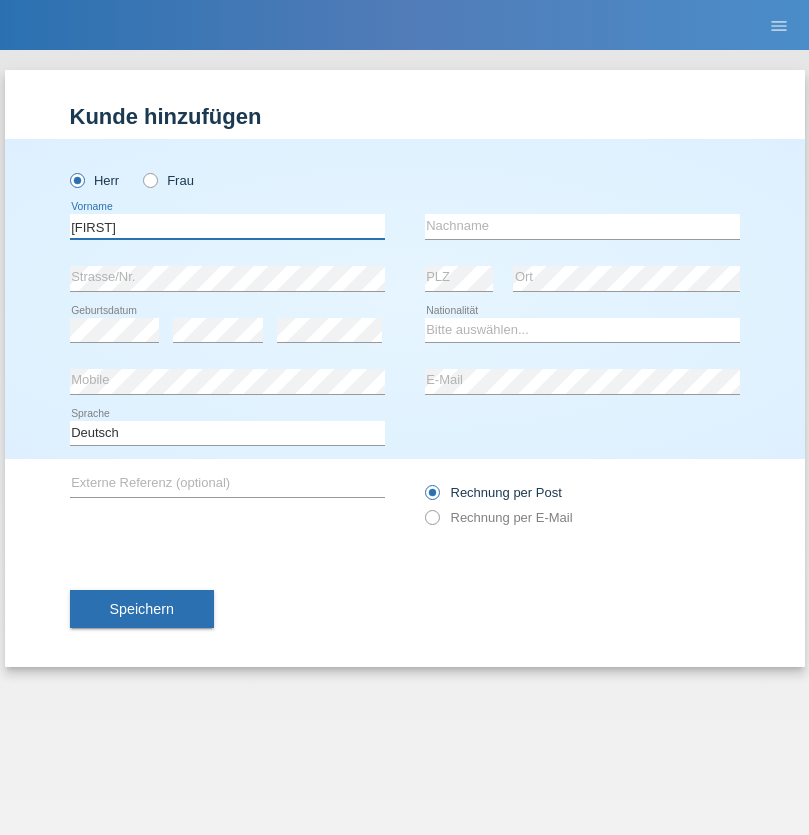 type on "[FIRST]" 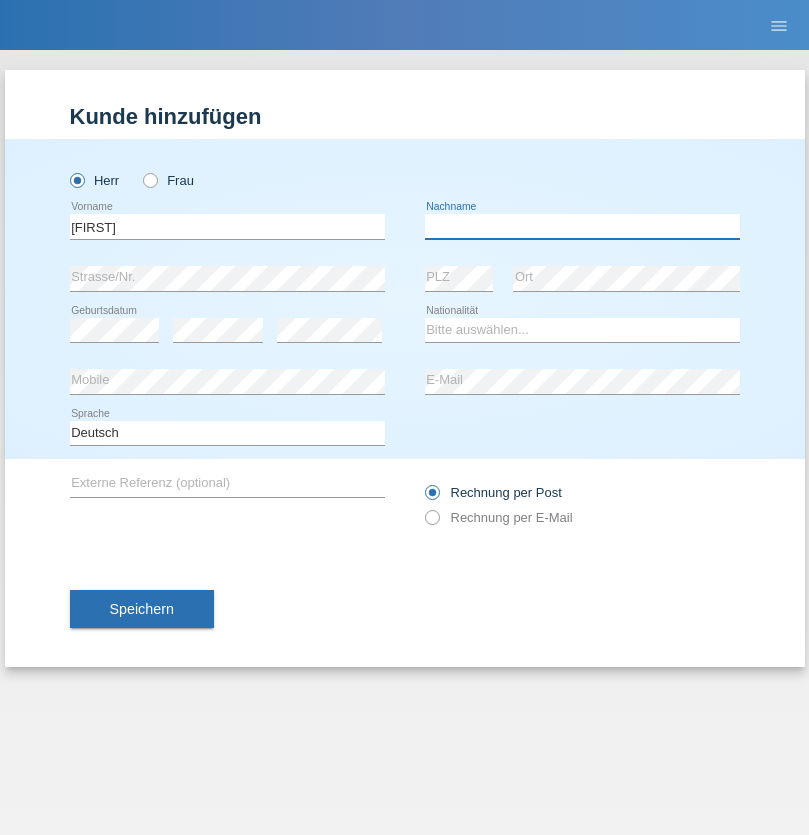 click at bounding box center (582, 226) 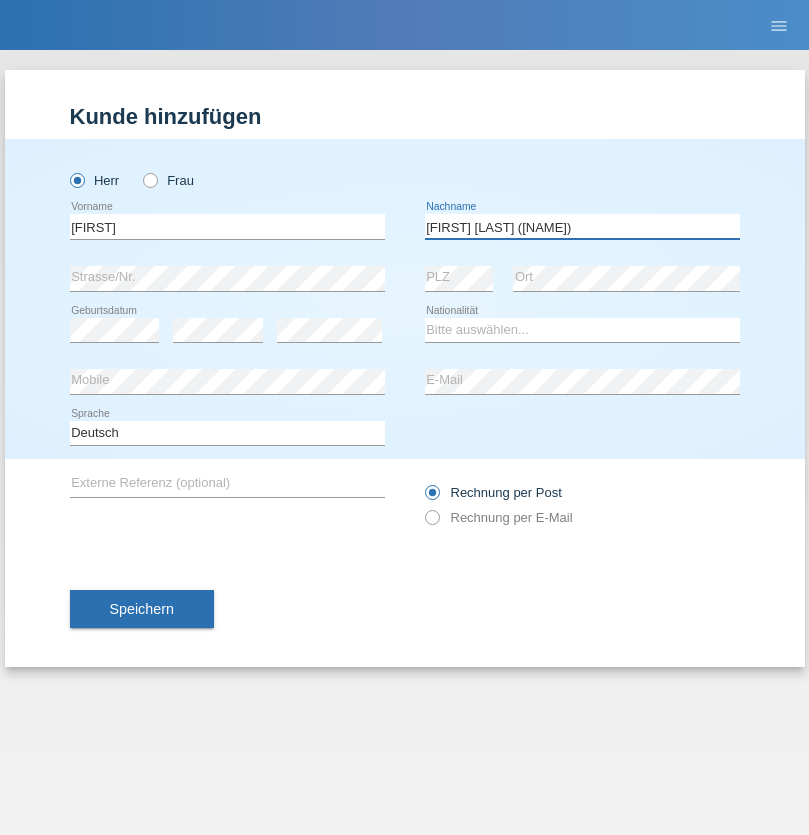 type on "[FIRST] [LAST] ([NAME])" 